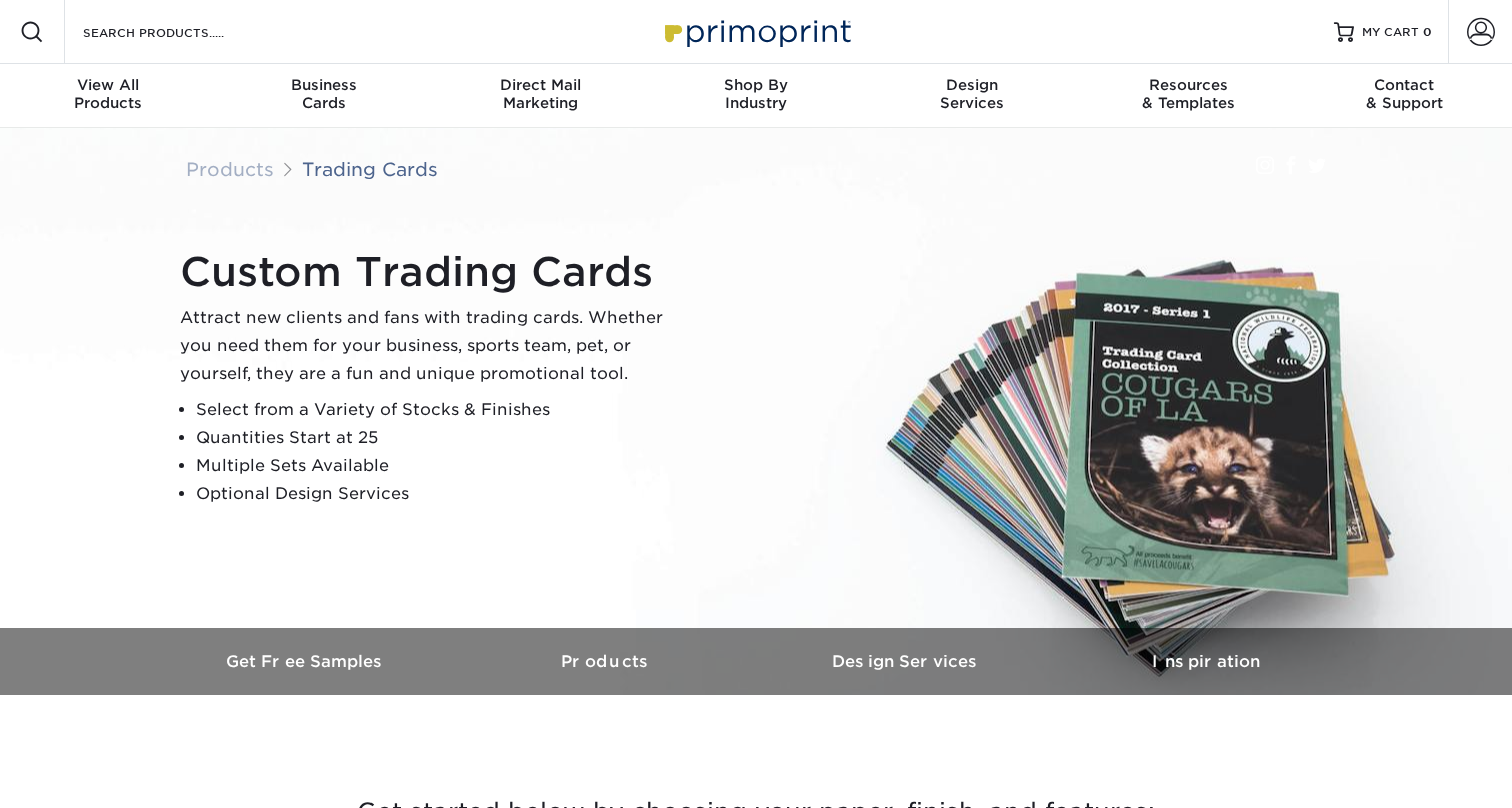 scroll, scrollTop: 0, scrollLeft: 0, axis: both 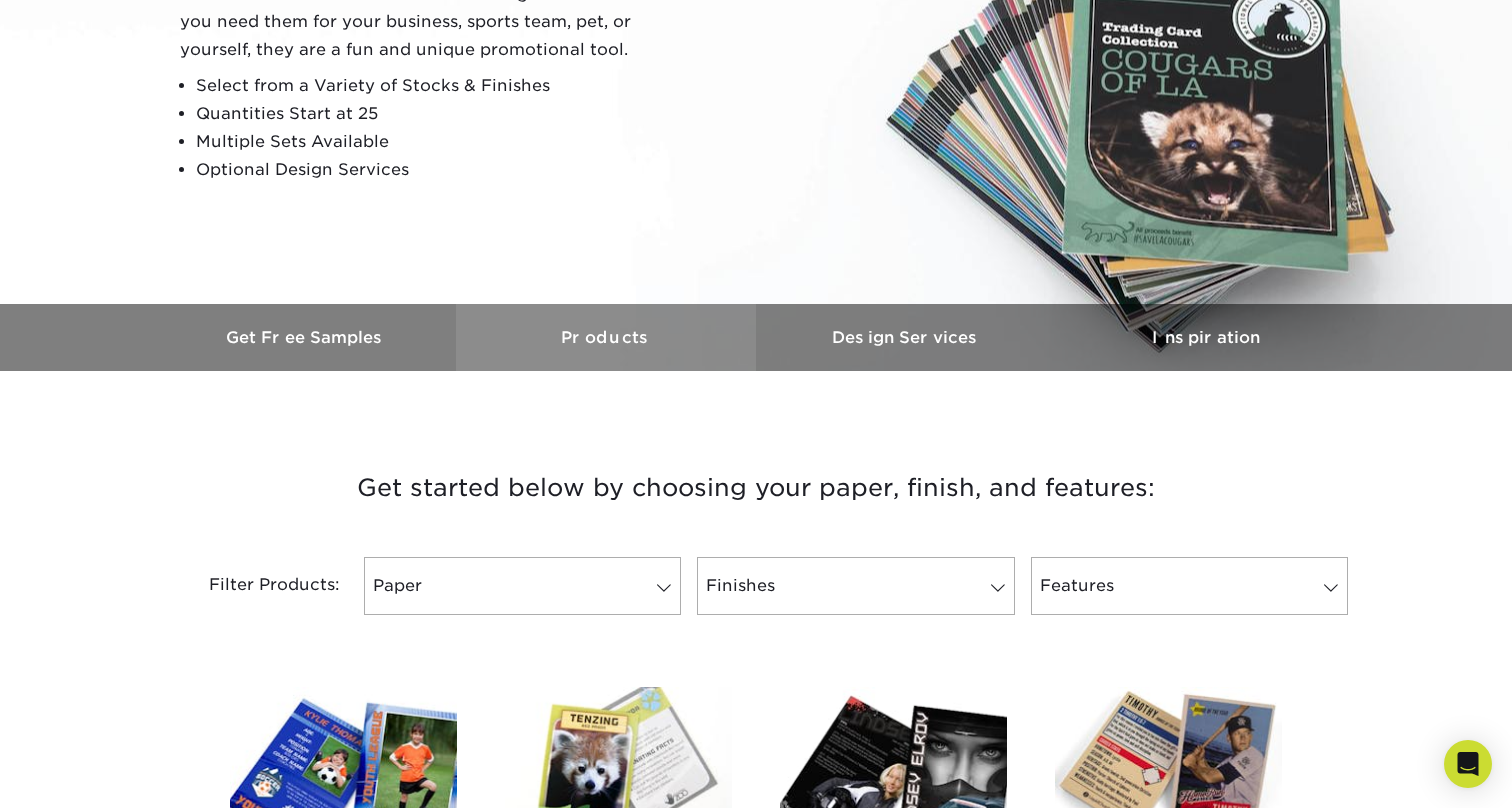 click on "Products" at bounding box center [606, 337] 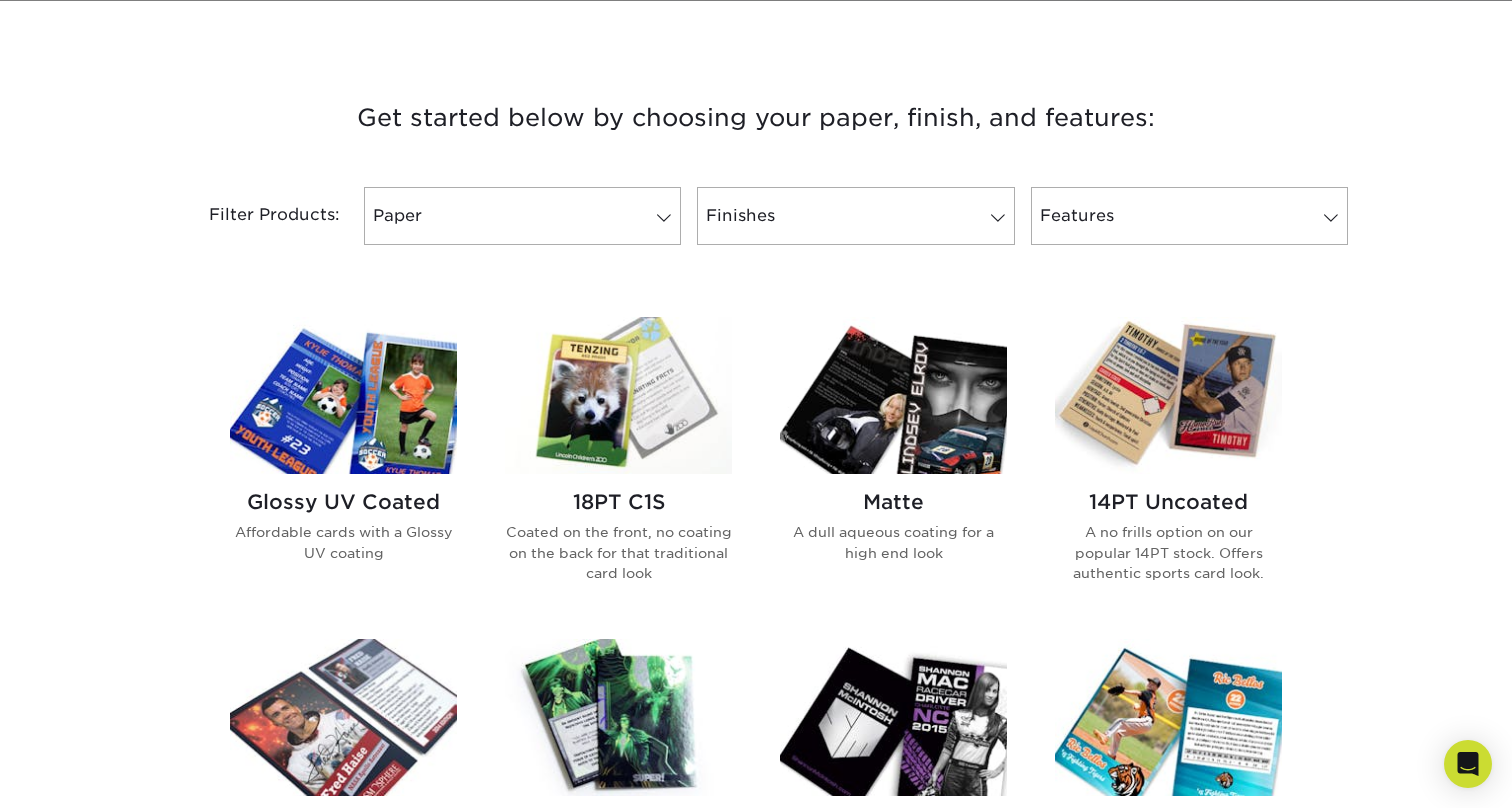 scroll, scrollTop: 695, scrollLeft: 0, axis: vertical 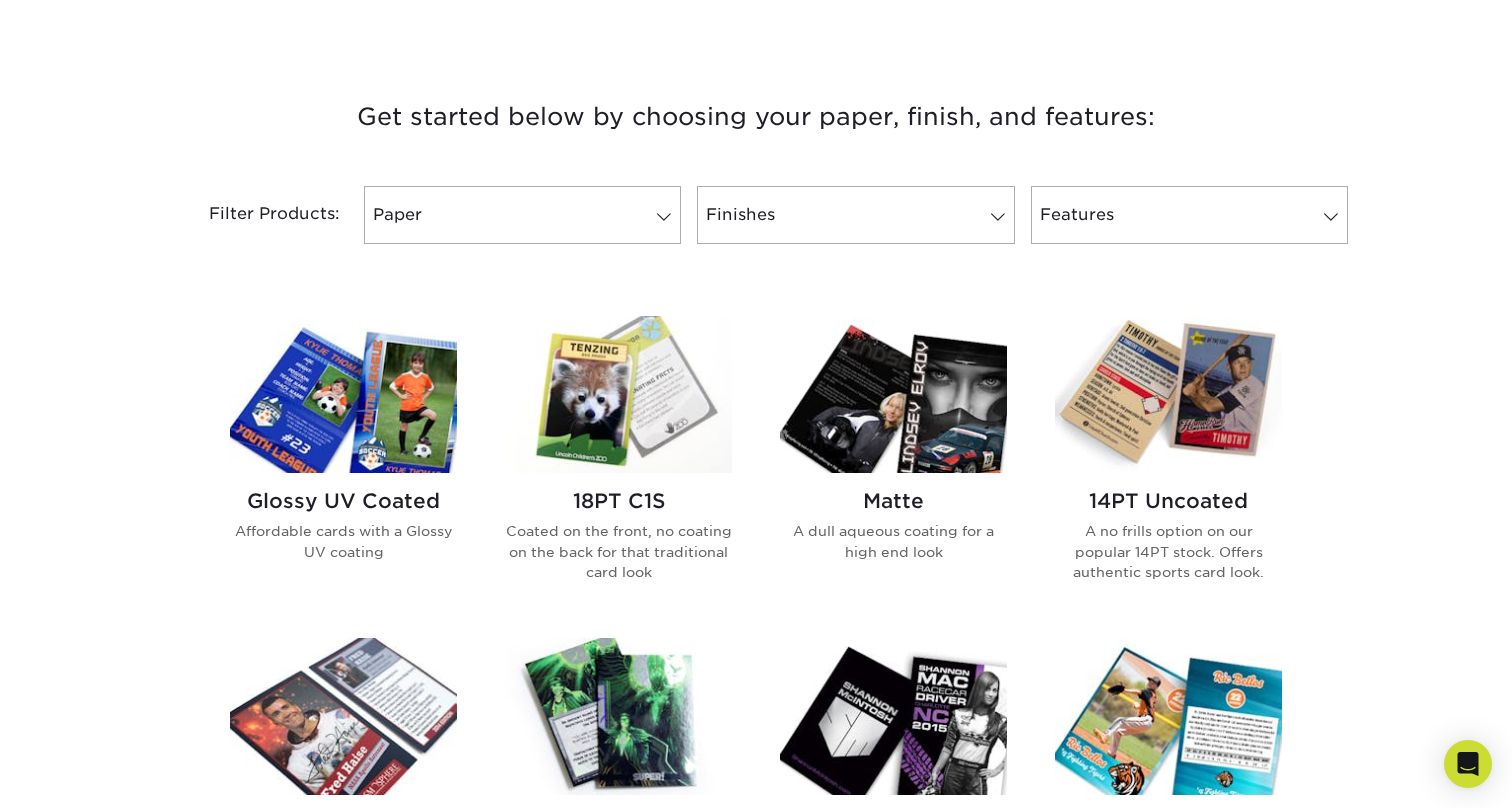 click at bounding box center (343, 394) 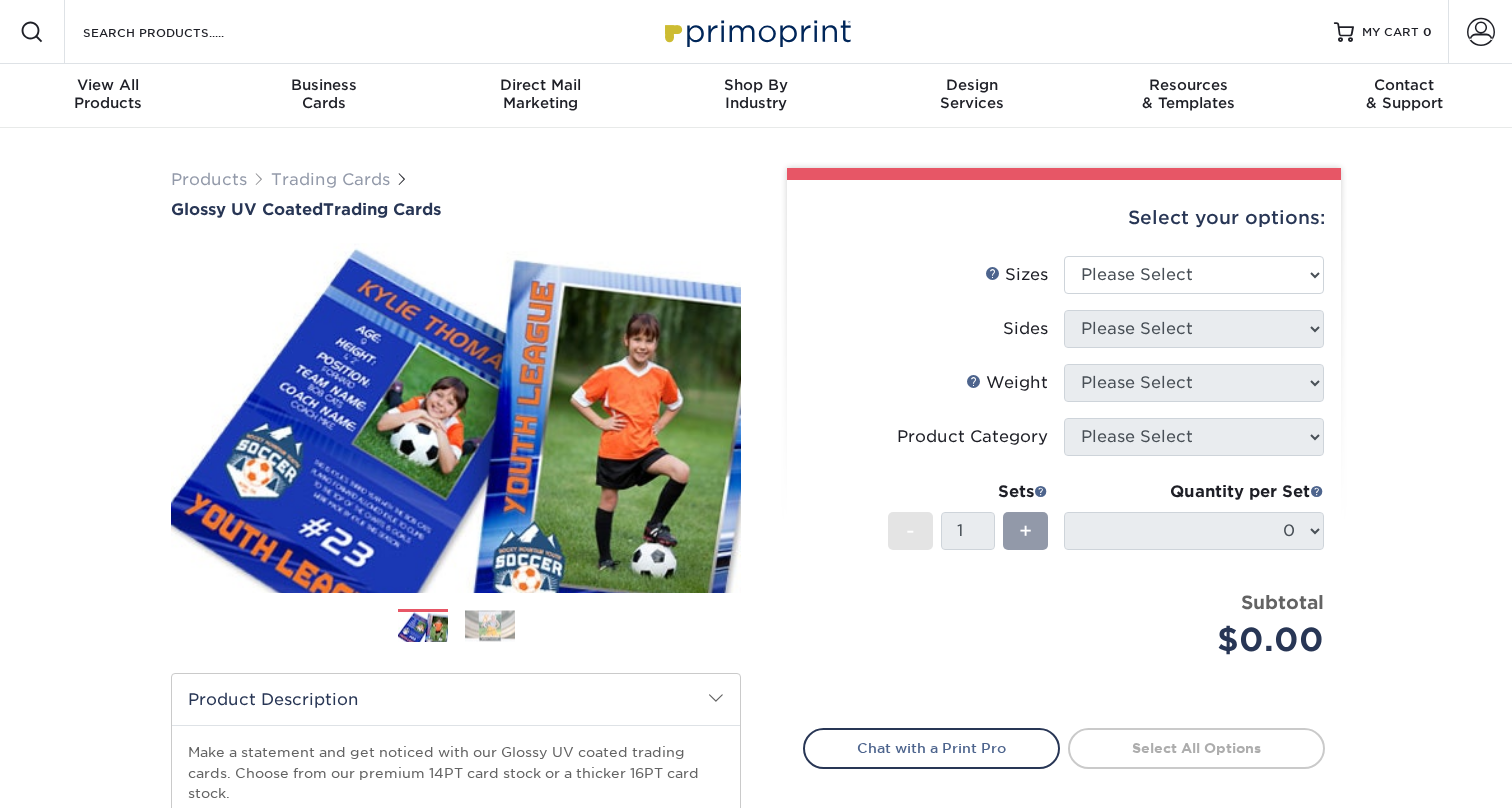 scroll, scrollTop: 0, scrollLeft: 0, axis: both 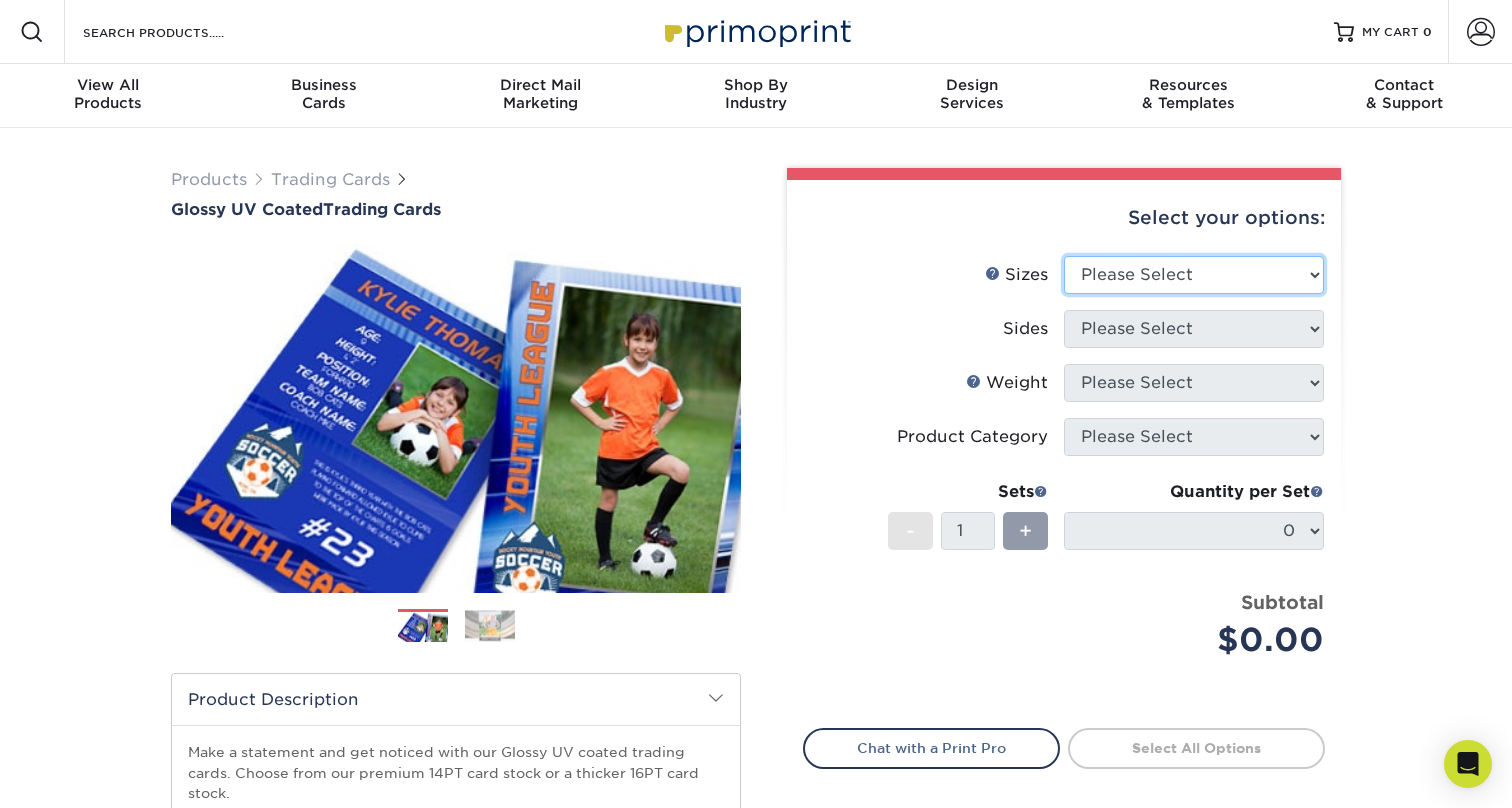 click on "Please Select
2.5" x 3.5"" at bounding box center [1194, 275] 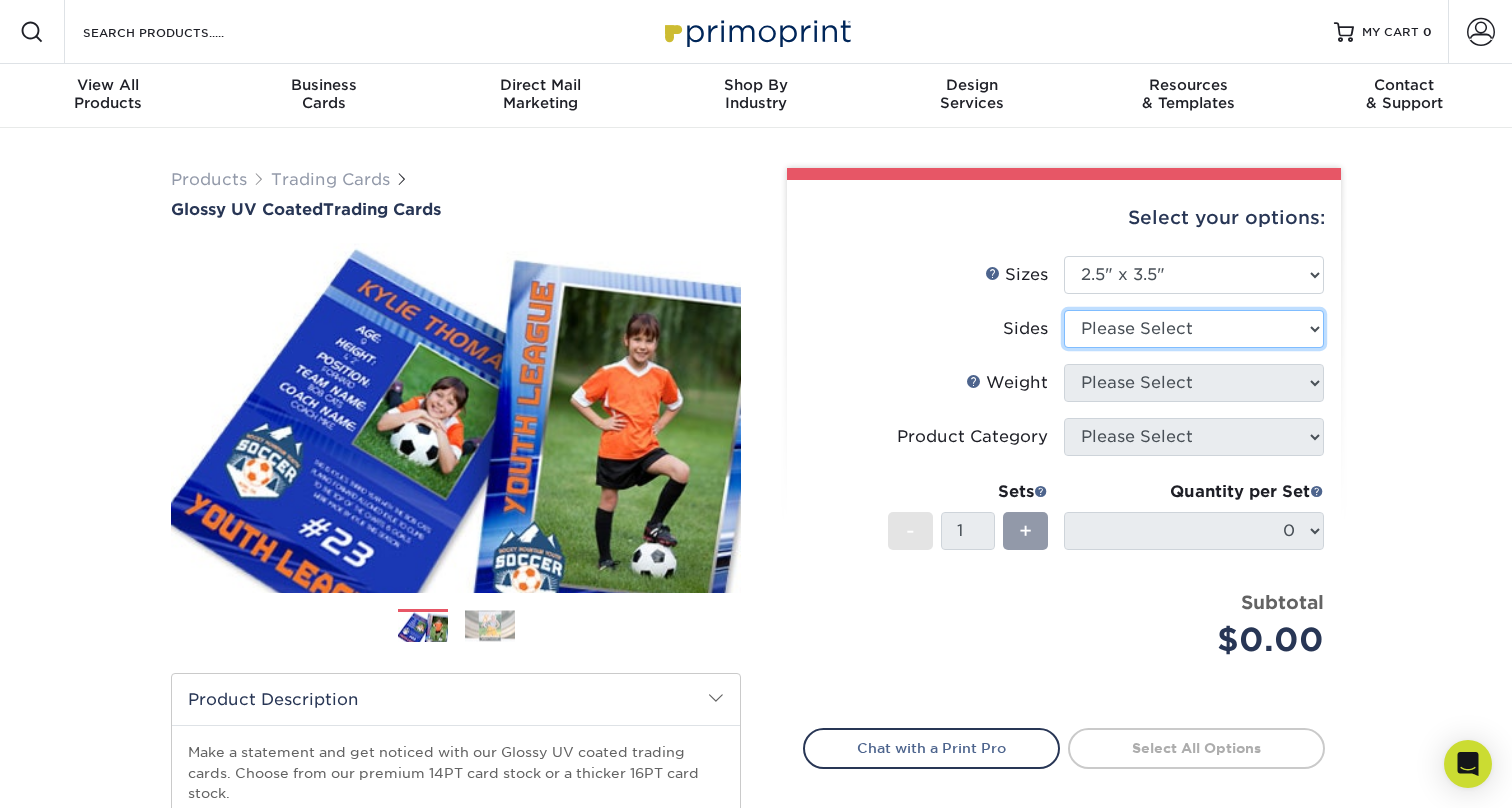 click on "Please Select Print Both Sides Print Front Only" at bounding box center [1194, 329] 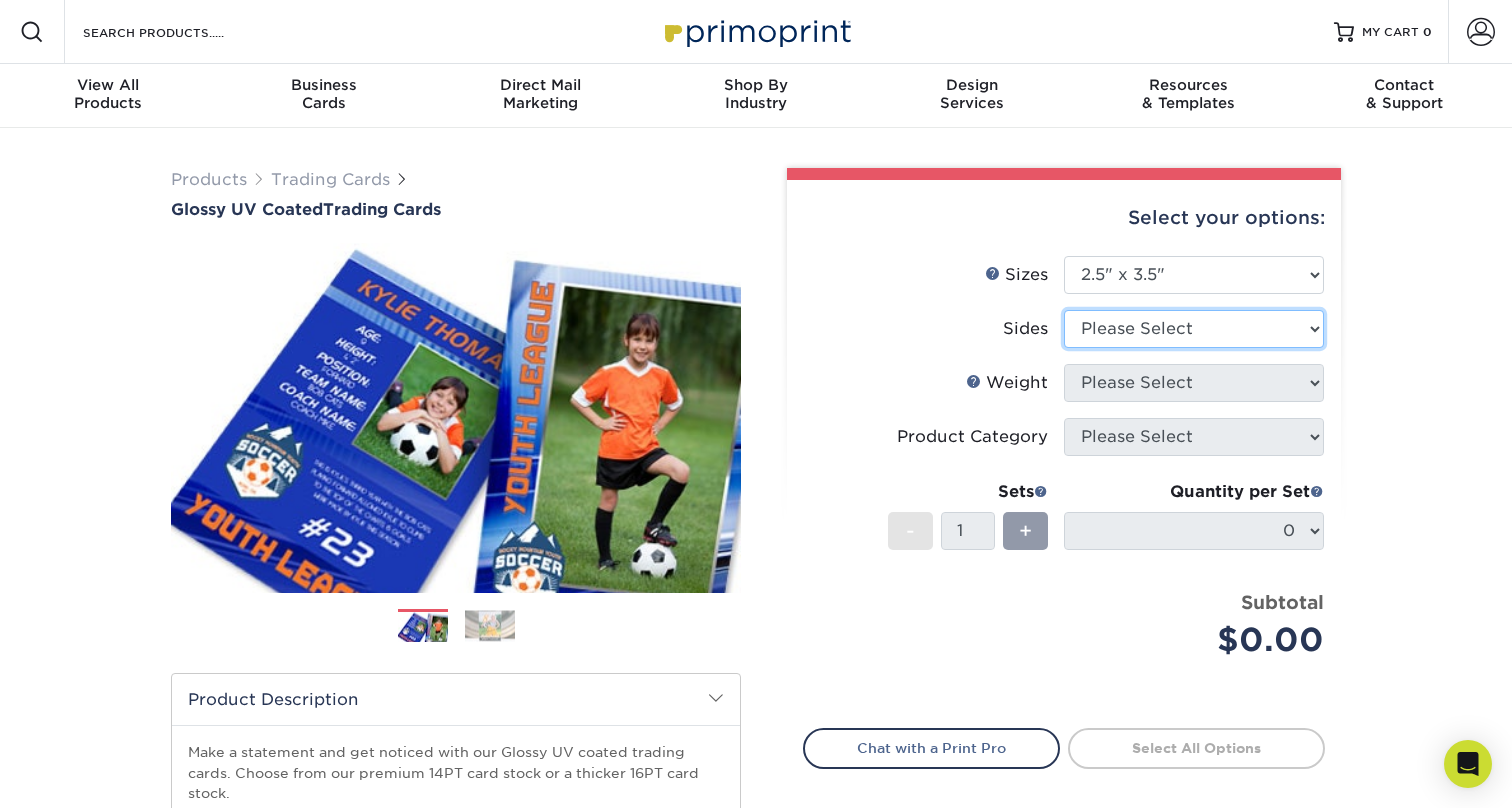 select on "13abbda7-1d64-4f25-8bb2-c179b224825d" 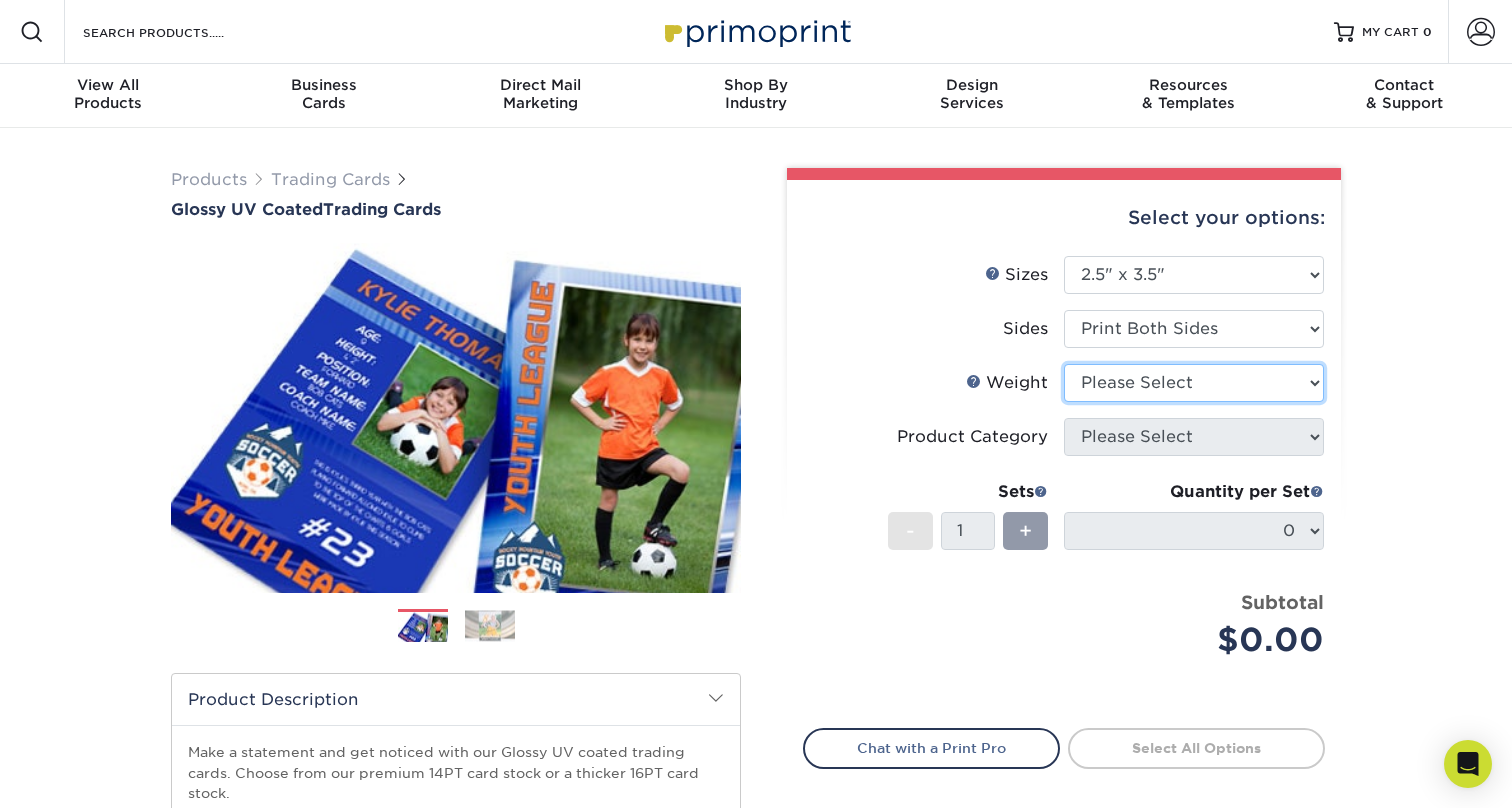 click on "Please Select 16PT 14PT 18PT C1S" at bounding box center [1194, 383] 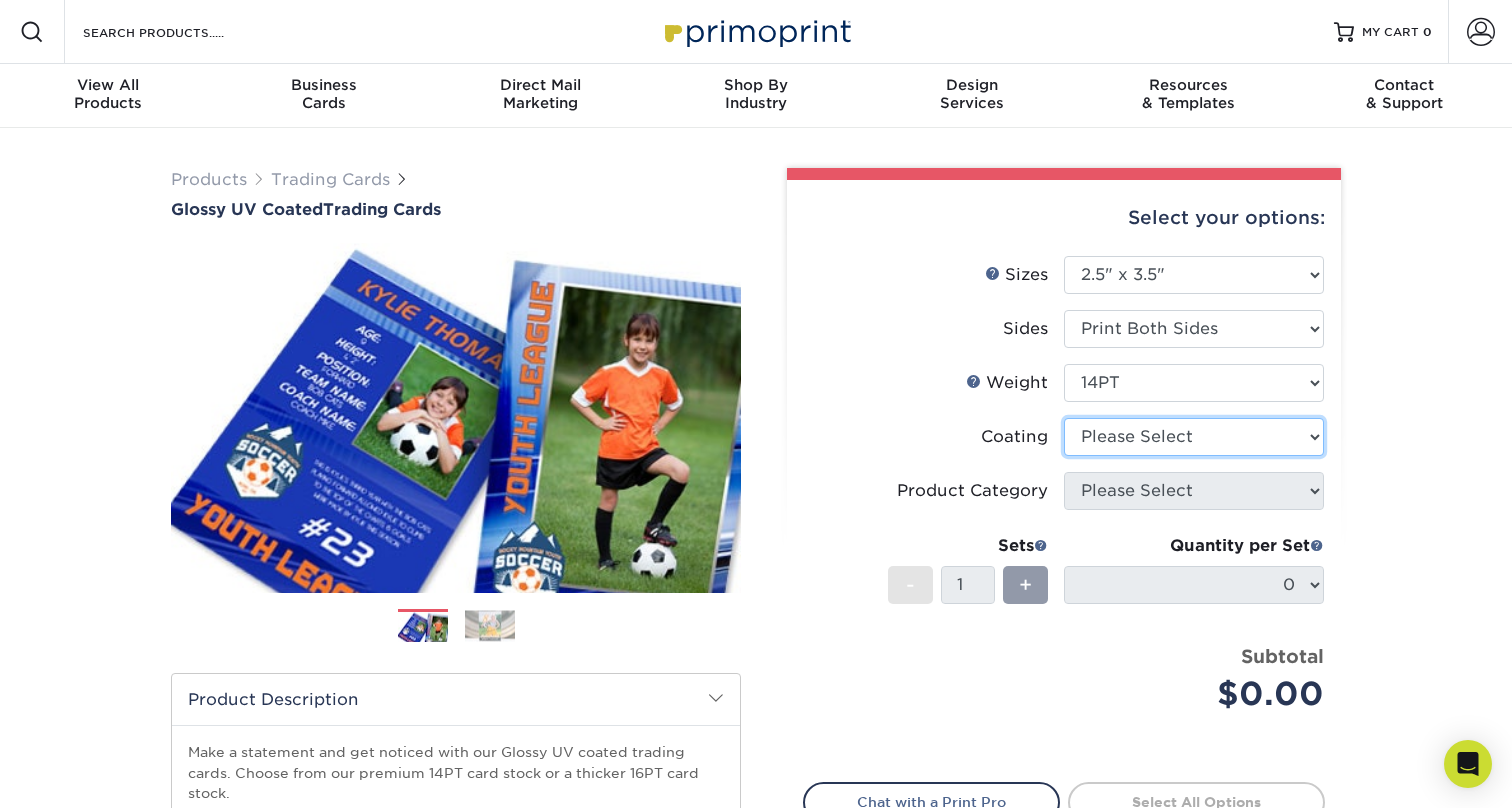 click at bounding box center [1194, 437] 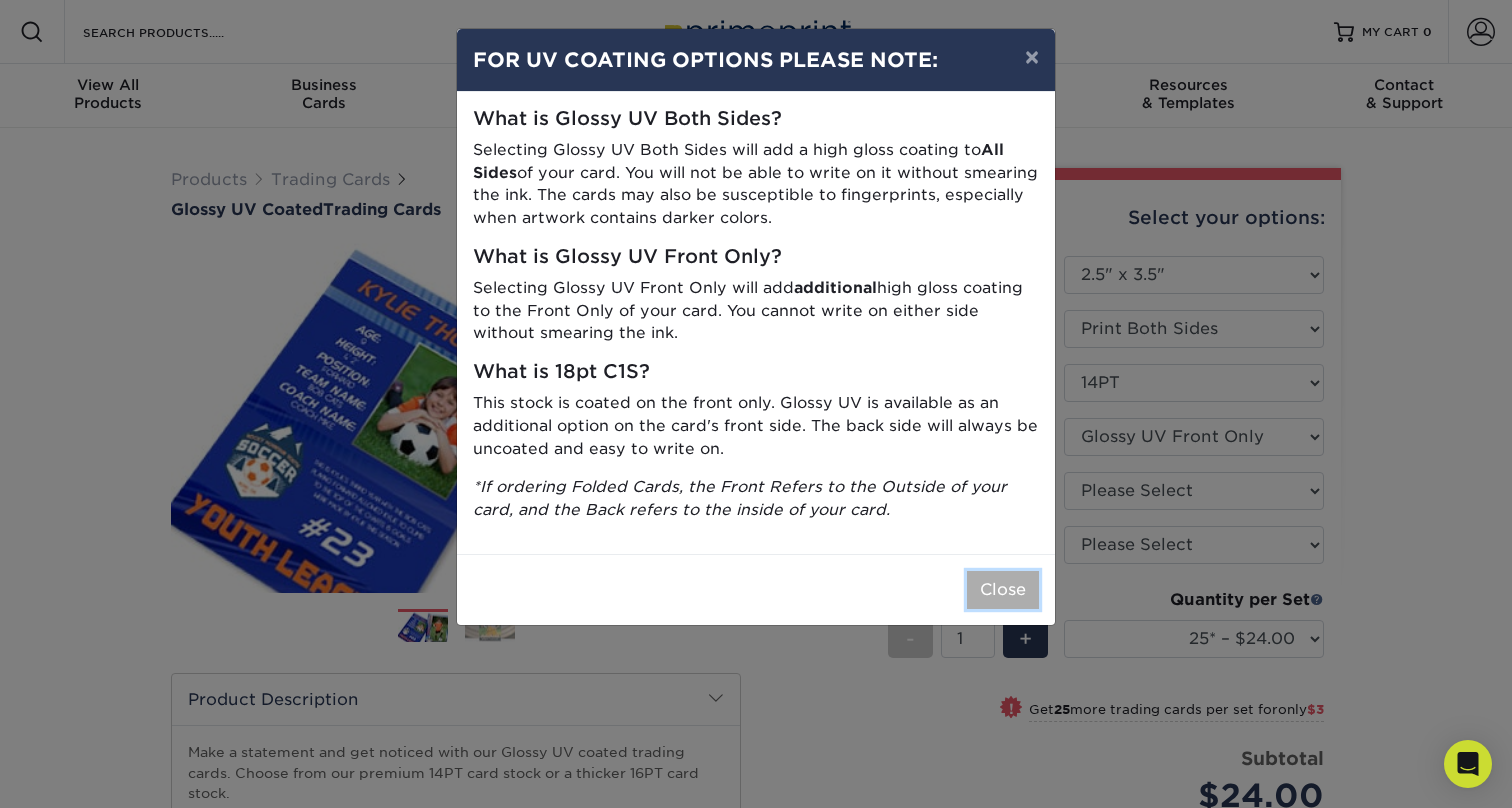 click on "Close" at bounding box center [1003, 590] 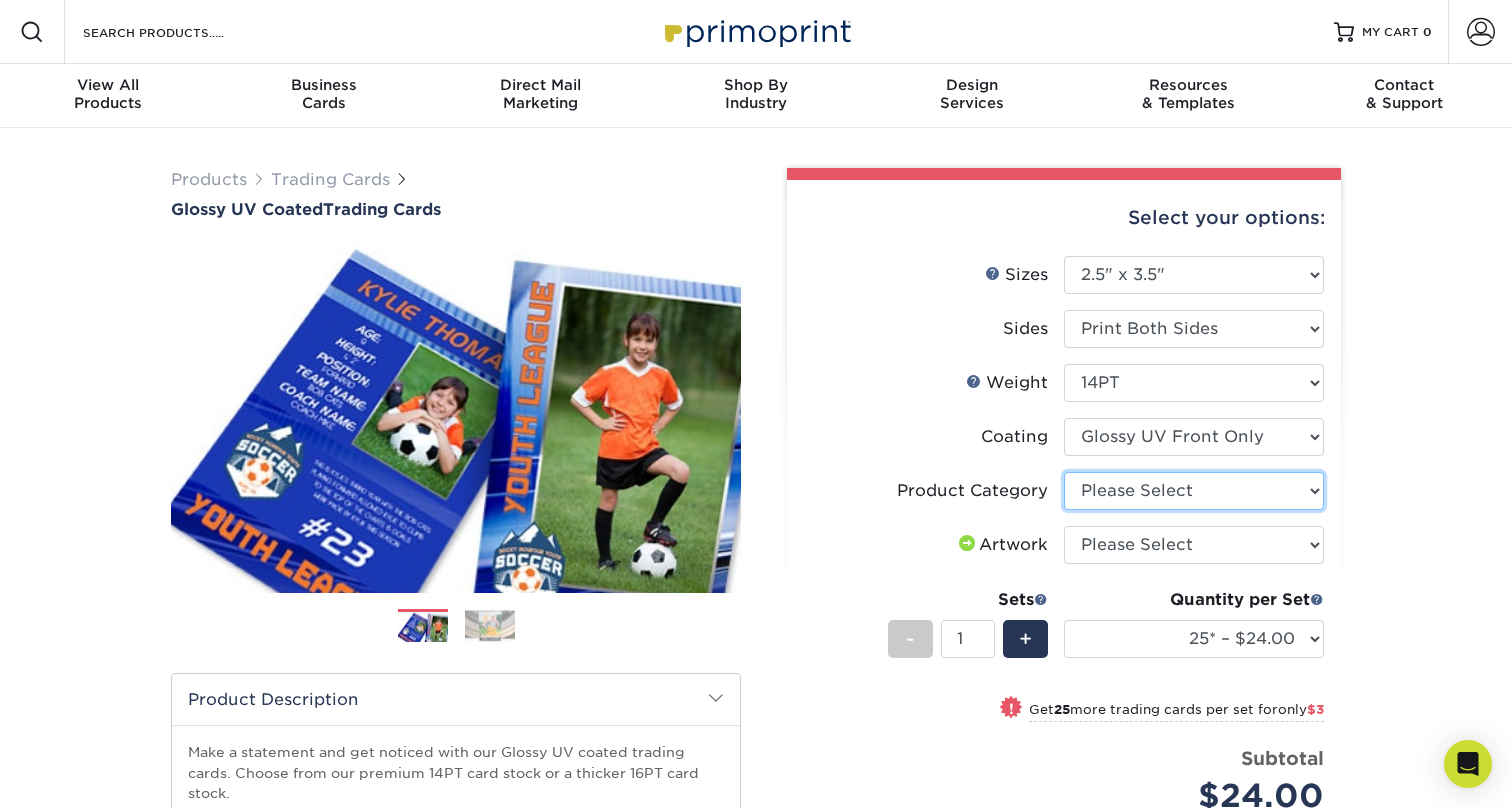click on "Please Select Trading Cards" at bounding box center [1194, 491] 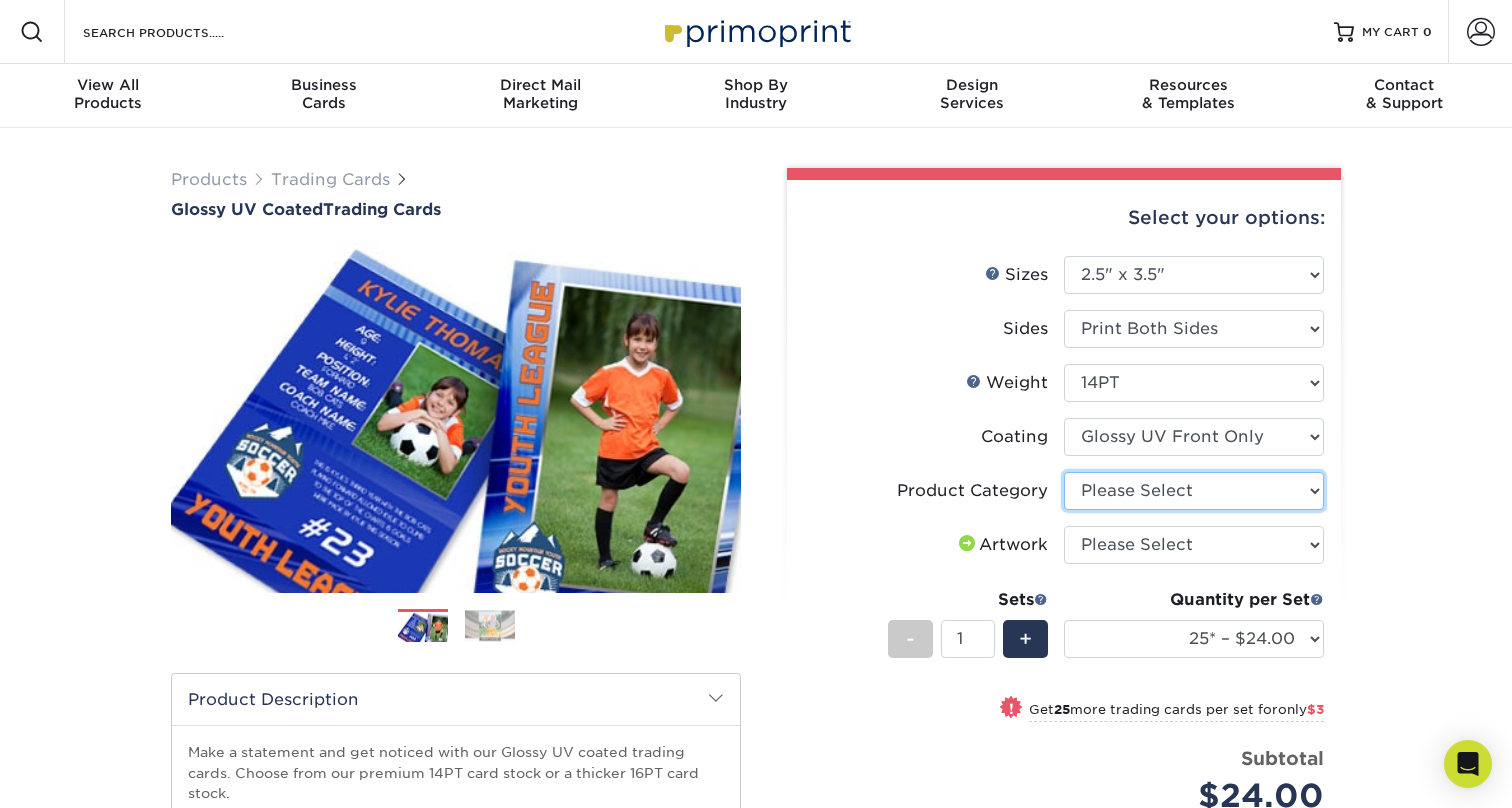 select on "c2f9bce9-36c2-409d-b101-c29d9d031e18" 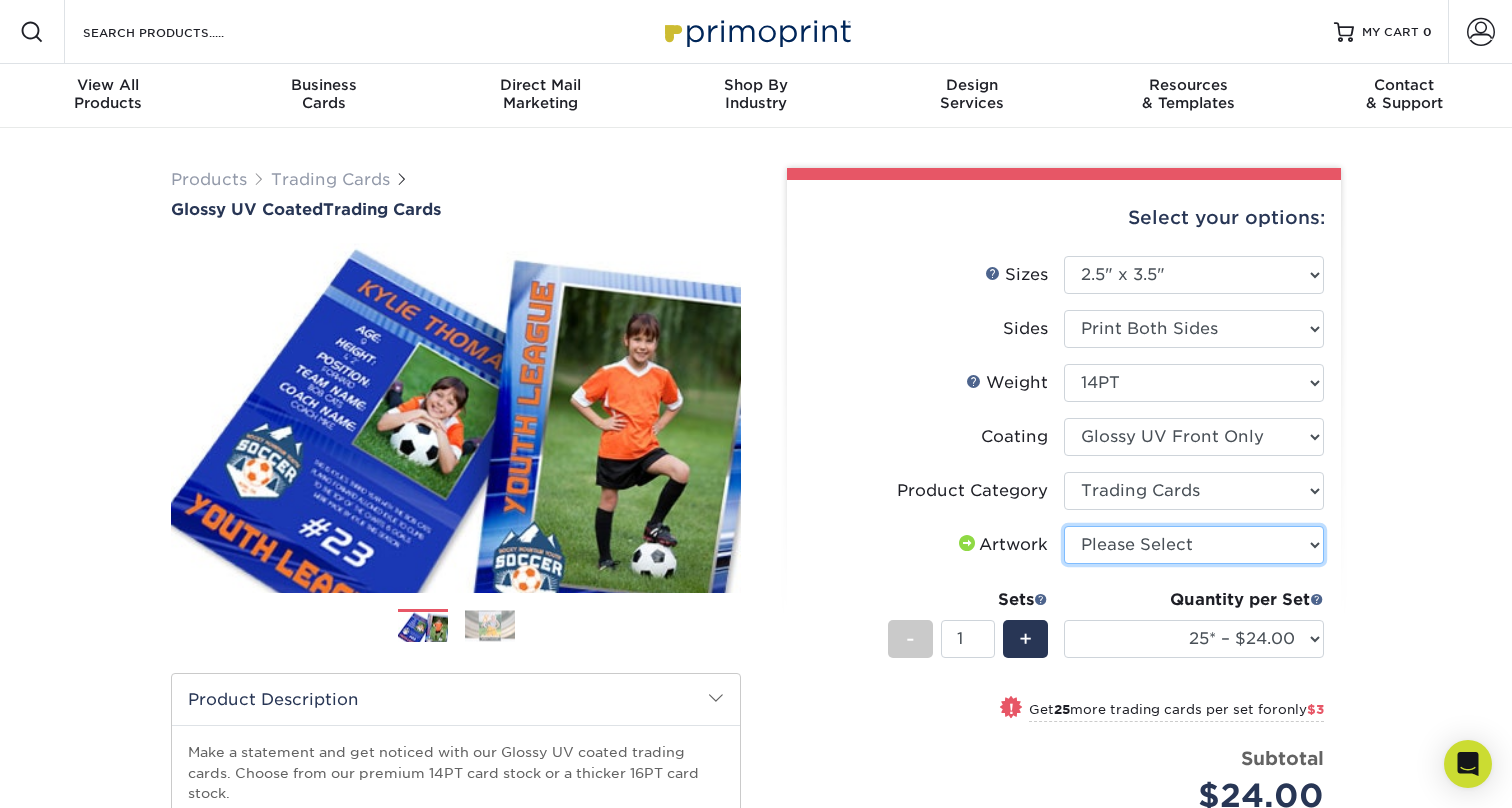 click on "Please Select I will upload files I need a design - $100" at bounding box center [1194, 545] 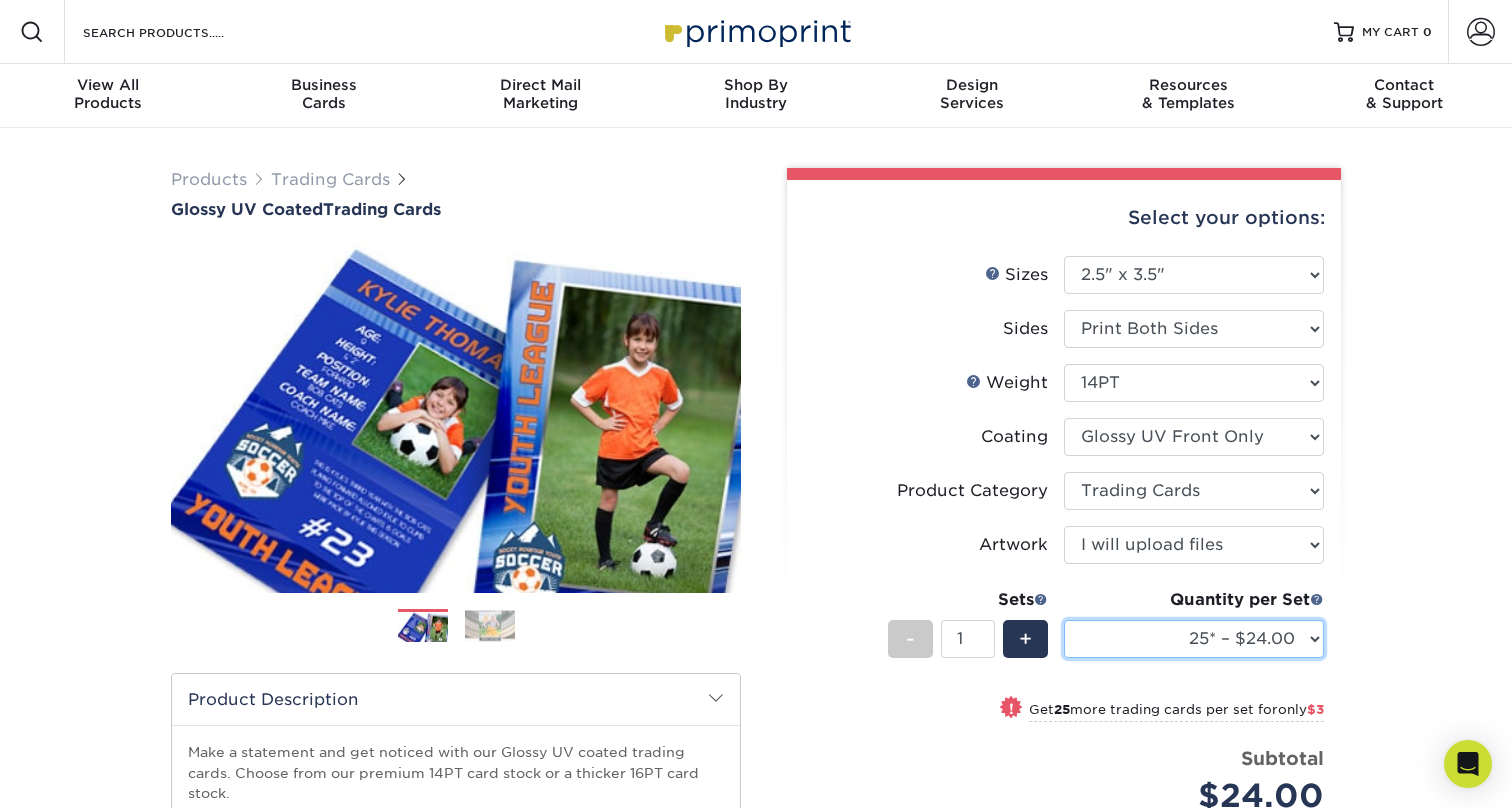 click on "25* – $24.00 50* – $27.00 75* – $34.00 100* – $37.00 250* – $48.00 500 – $59.00 1000 – $72.00 2500 – $144.00 5000 – $196.00 10000 – $384.00 15000 – $565.00 20000 – $757.00 25000 – $921.00" at bounding box center [1194, 639] 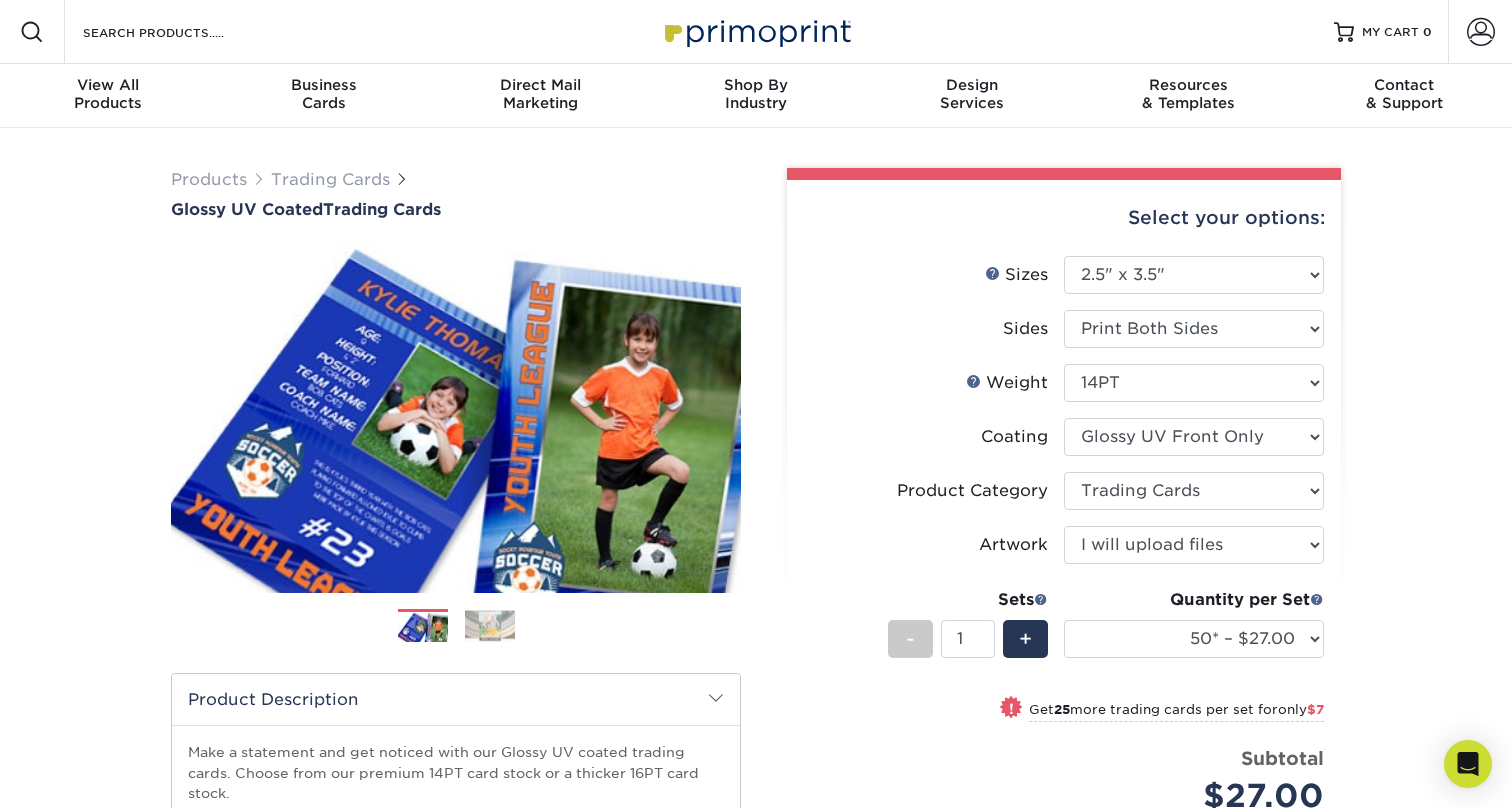 click on "Products
Trading Cards
Glossy UV Coated  Trading Cards
Previous Next  /" at bounding box center (756, 662) 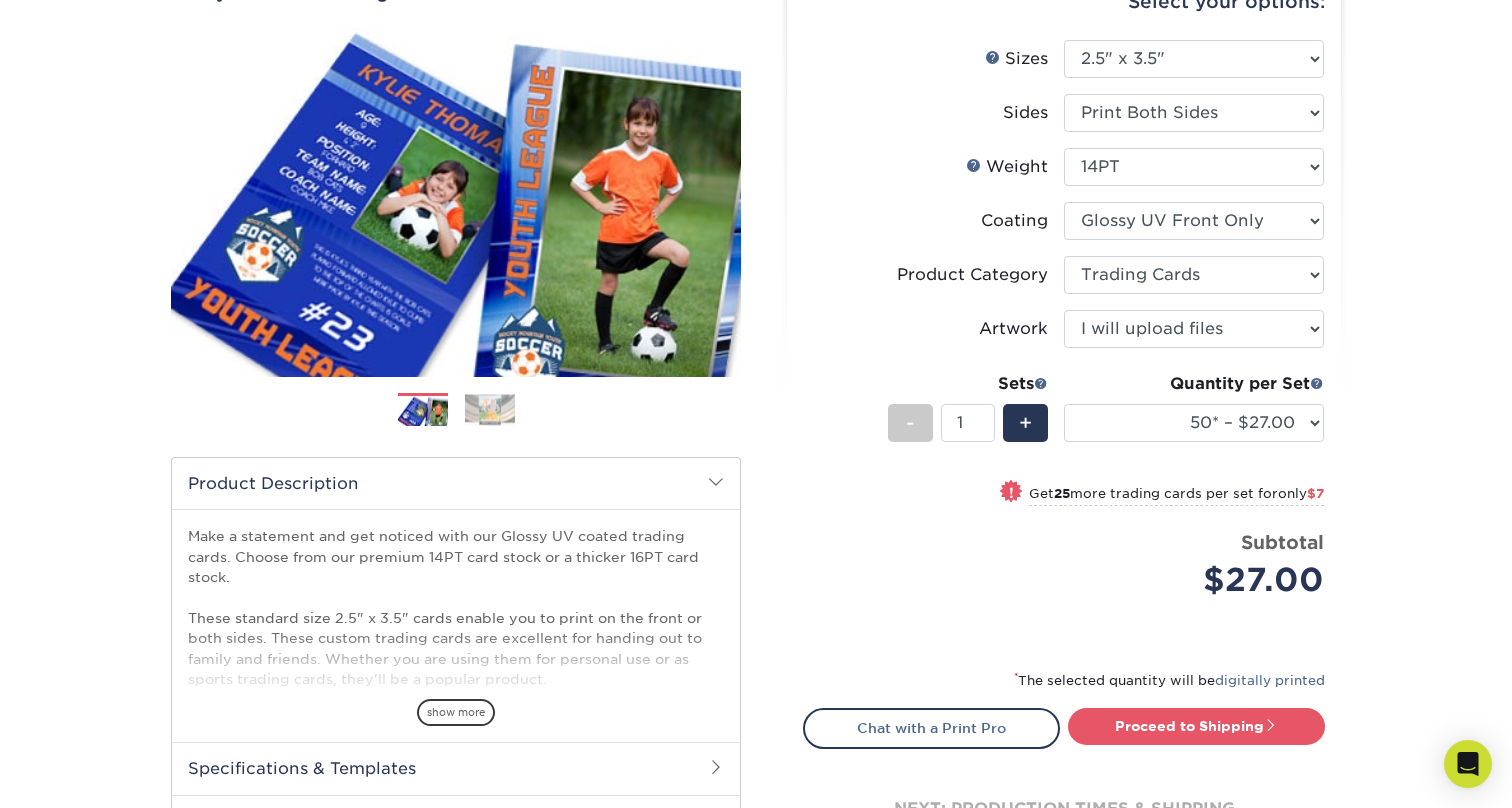 scroll, scrollTop: 222, scrollLeft: 0, axis: vertical 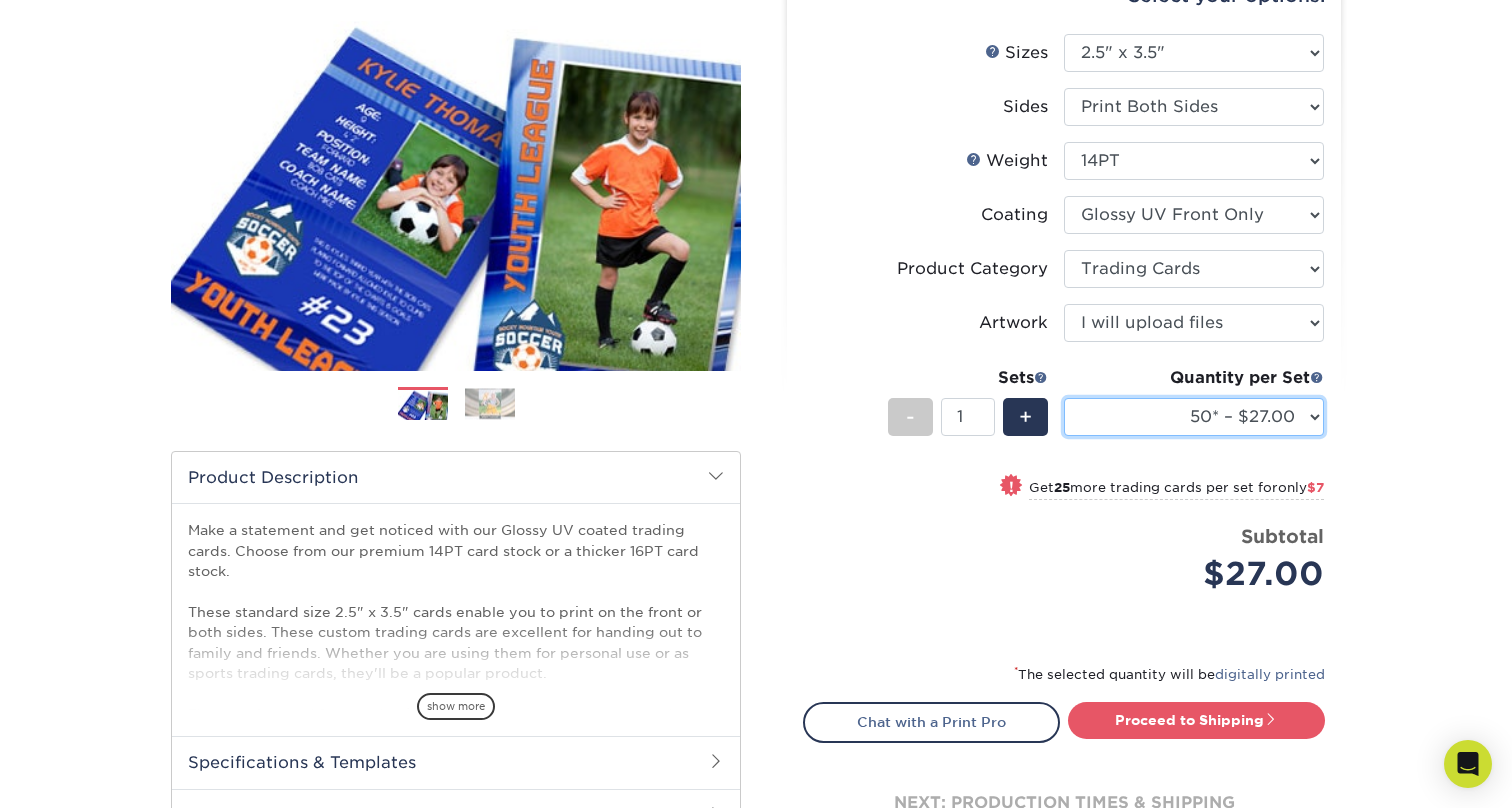 click on "25* – $24.00 50* – $27.00 75* – $34.00 100* – $37.00 250* – $48.00 500 – $59.00 1000 – $72.00 2500 – $144.00 5000 – $196.00 10000 – $384.00 15000 – $565.00 20000 – $757.00 25000 – $921.00" at bounding box center (1194, 417) 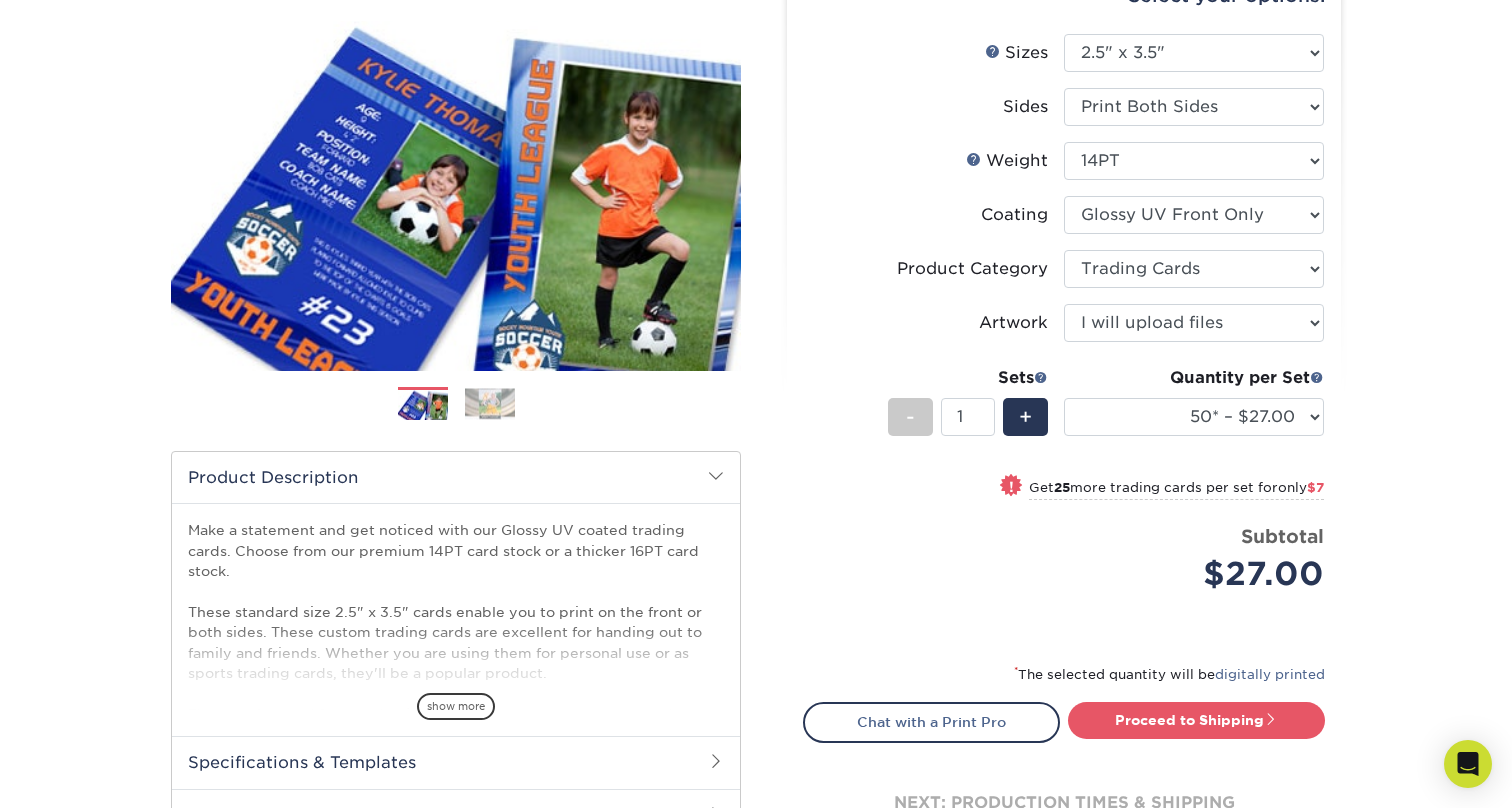 click on "Products
Trading Cards
Glossy UV Coated  Trading Cards
Previous Next  /" at bounding box center [756, 440] 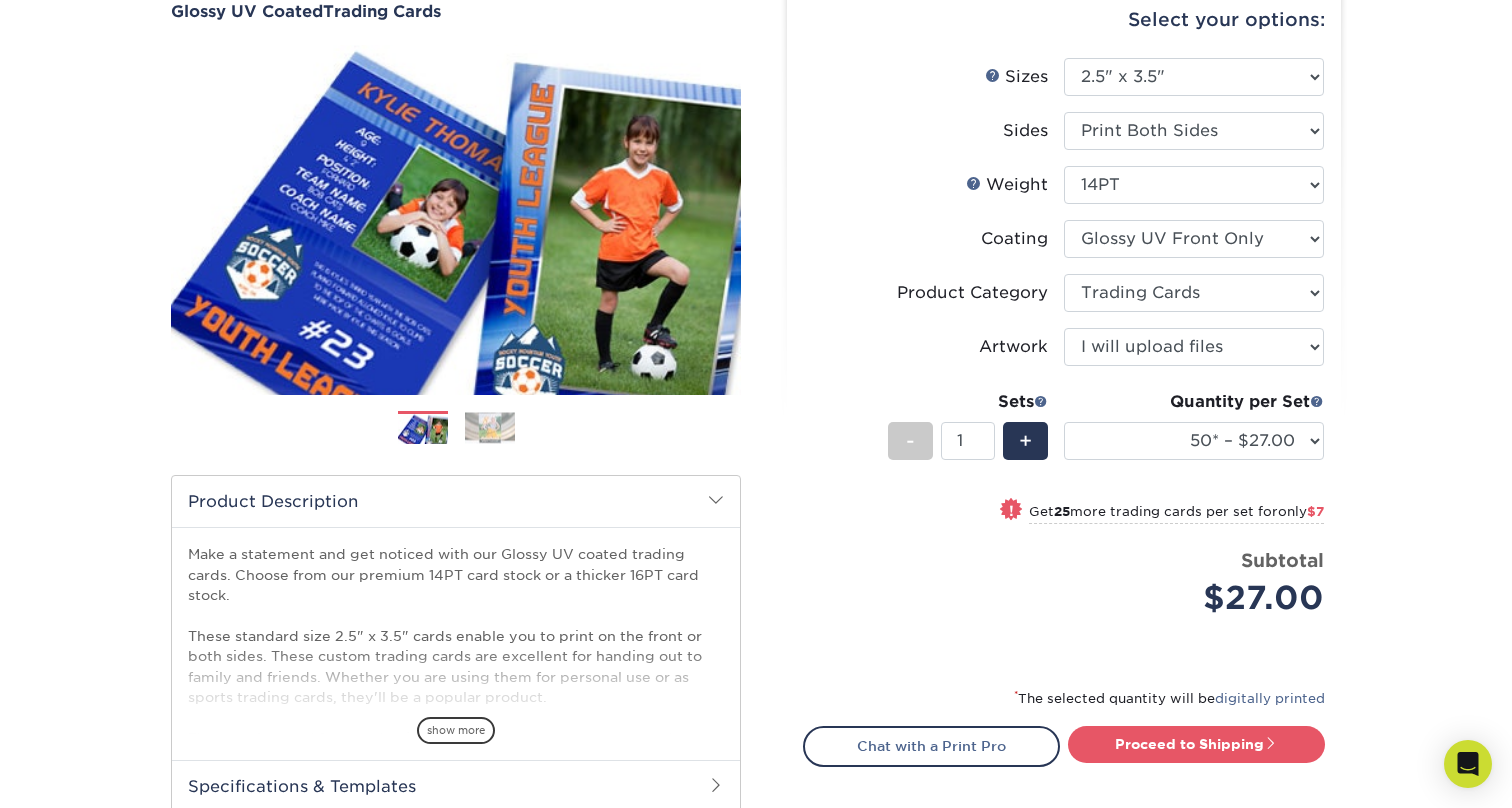 scroll, scrollTop: 446, scrollLeft: 0, axis: vertical 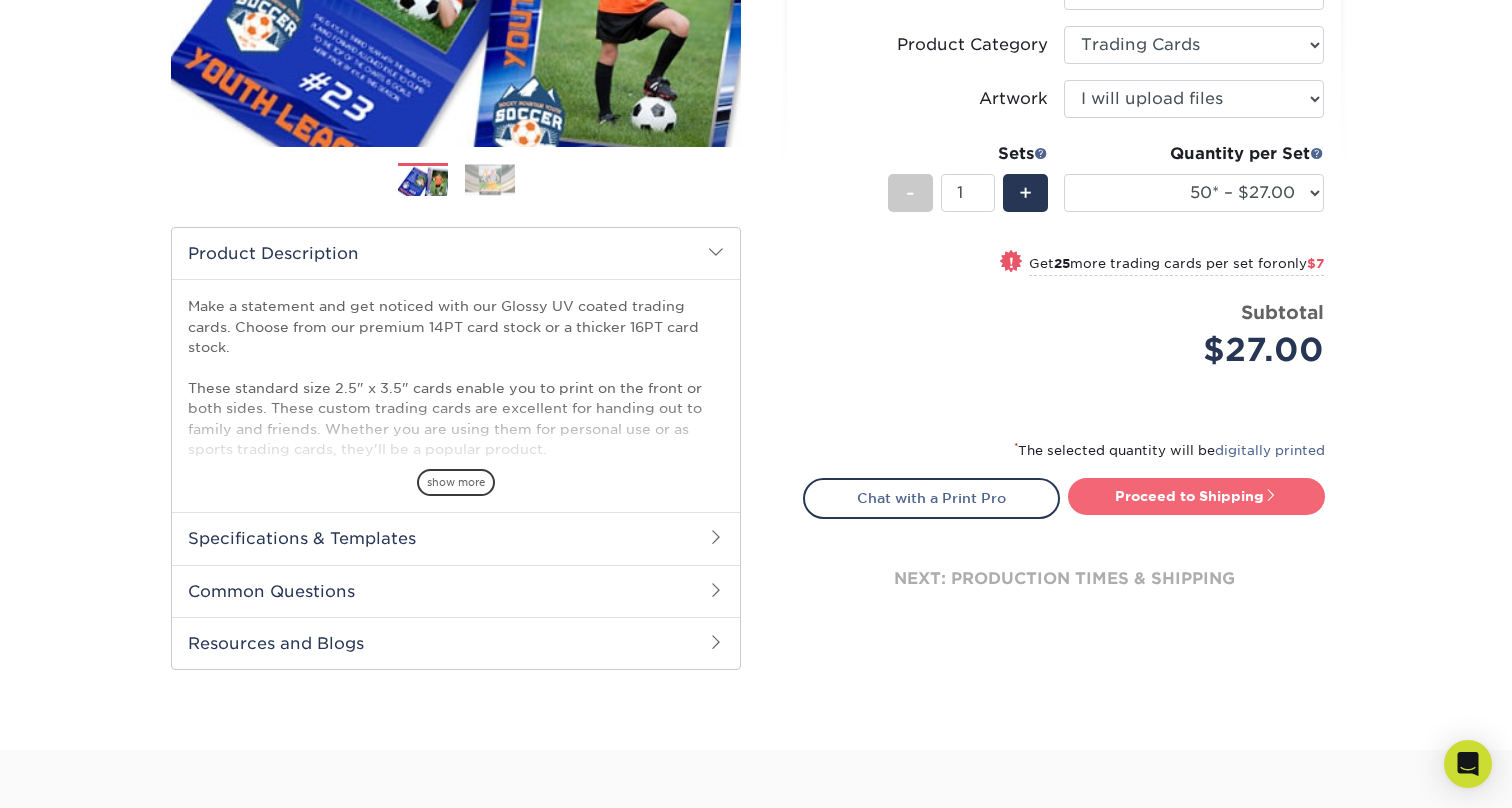 click on "Proceed to Shipping" at bounding box center [1196, 496] 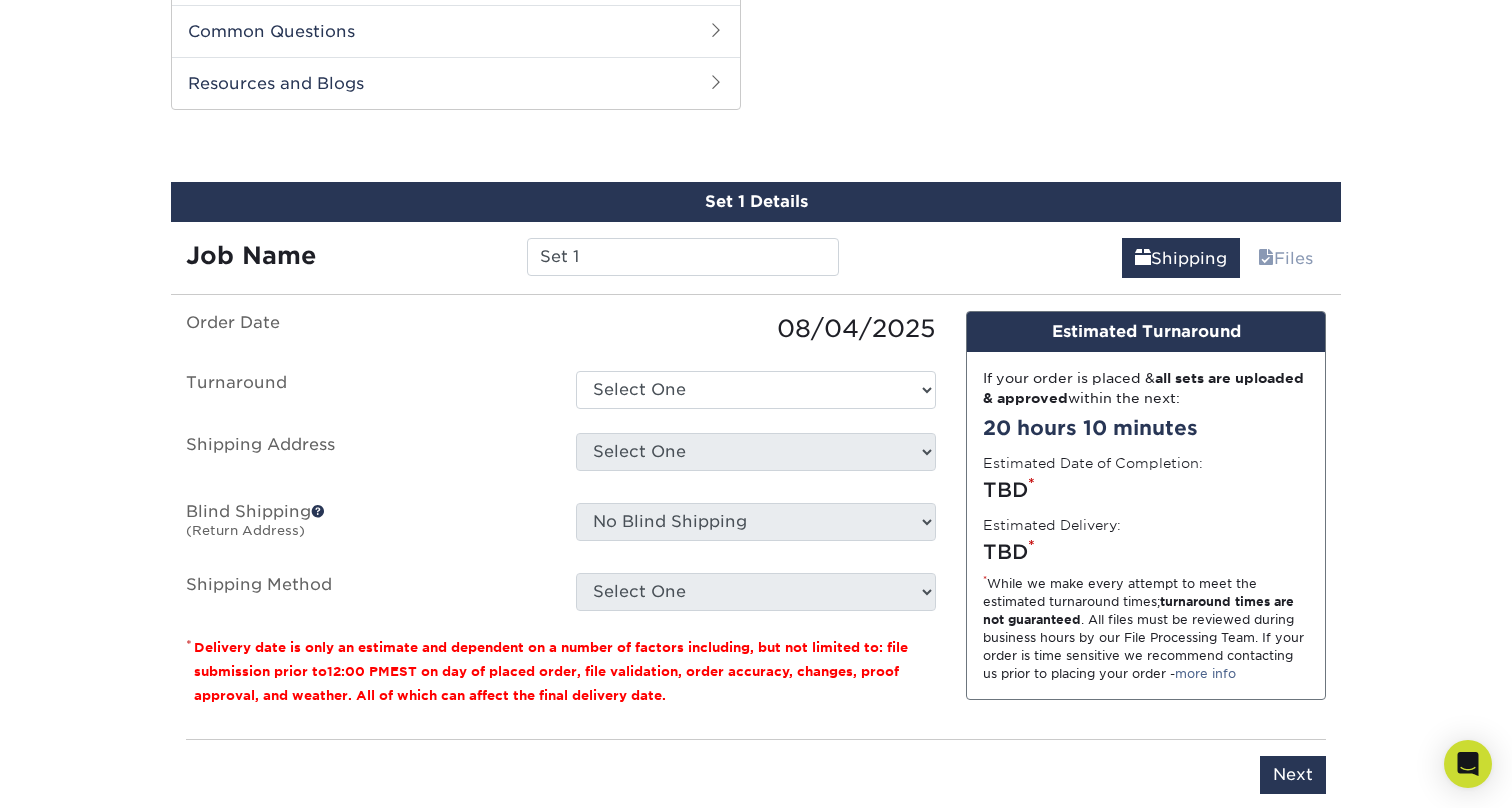 scroll, scrollTop: 1018, scrollLeft: 0, axis: vertical 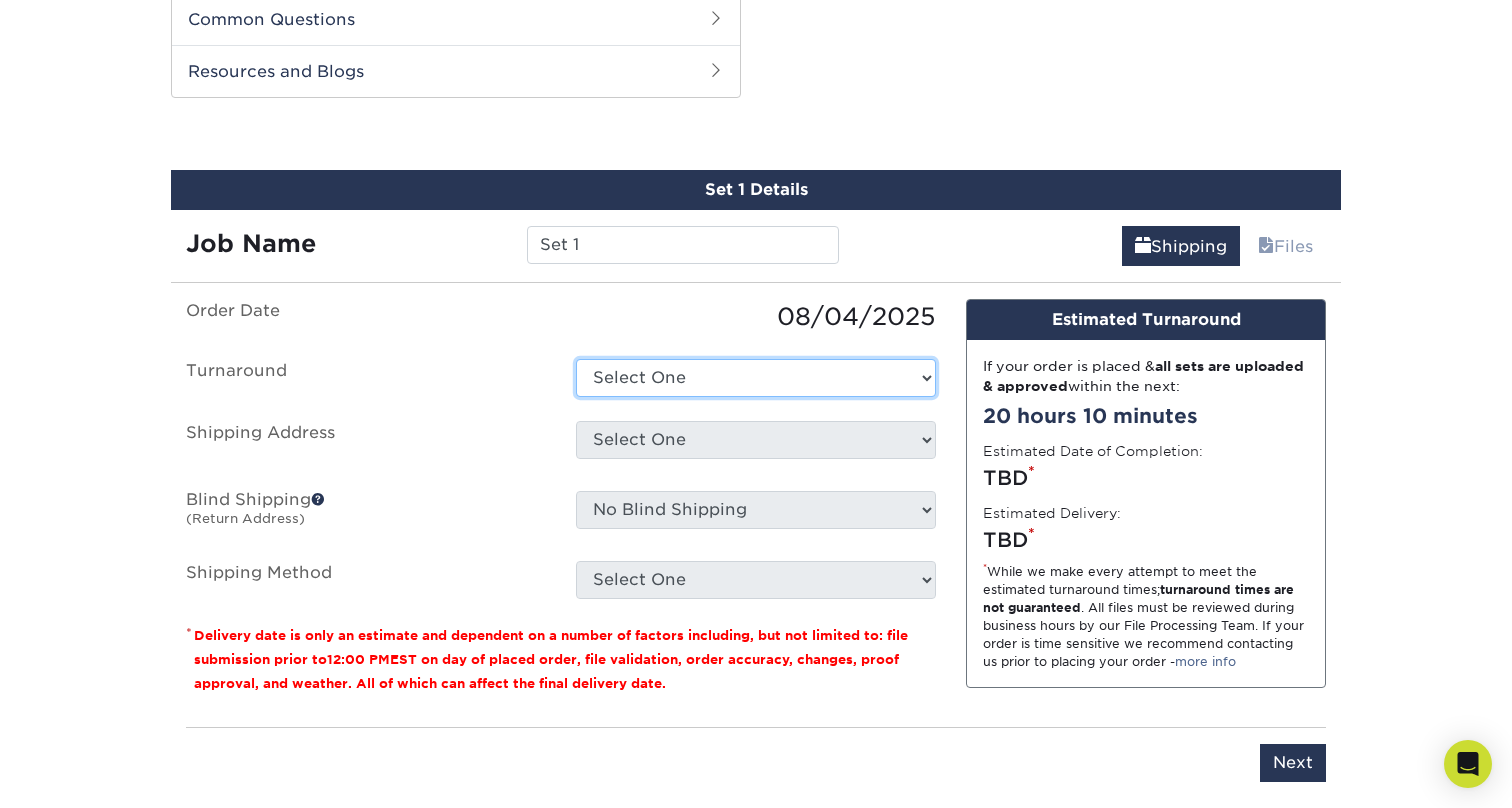 click on "Select One 2-4 Business Days 2 Day Next Business Day" at bounding box center [756, 378] 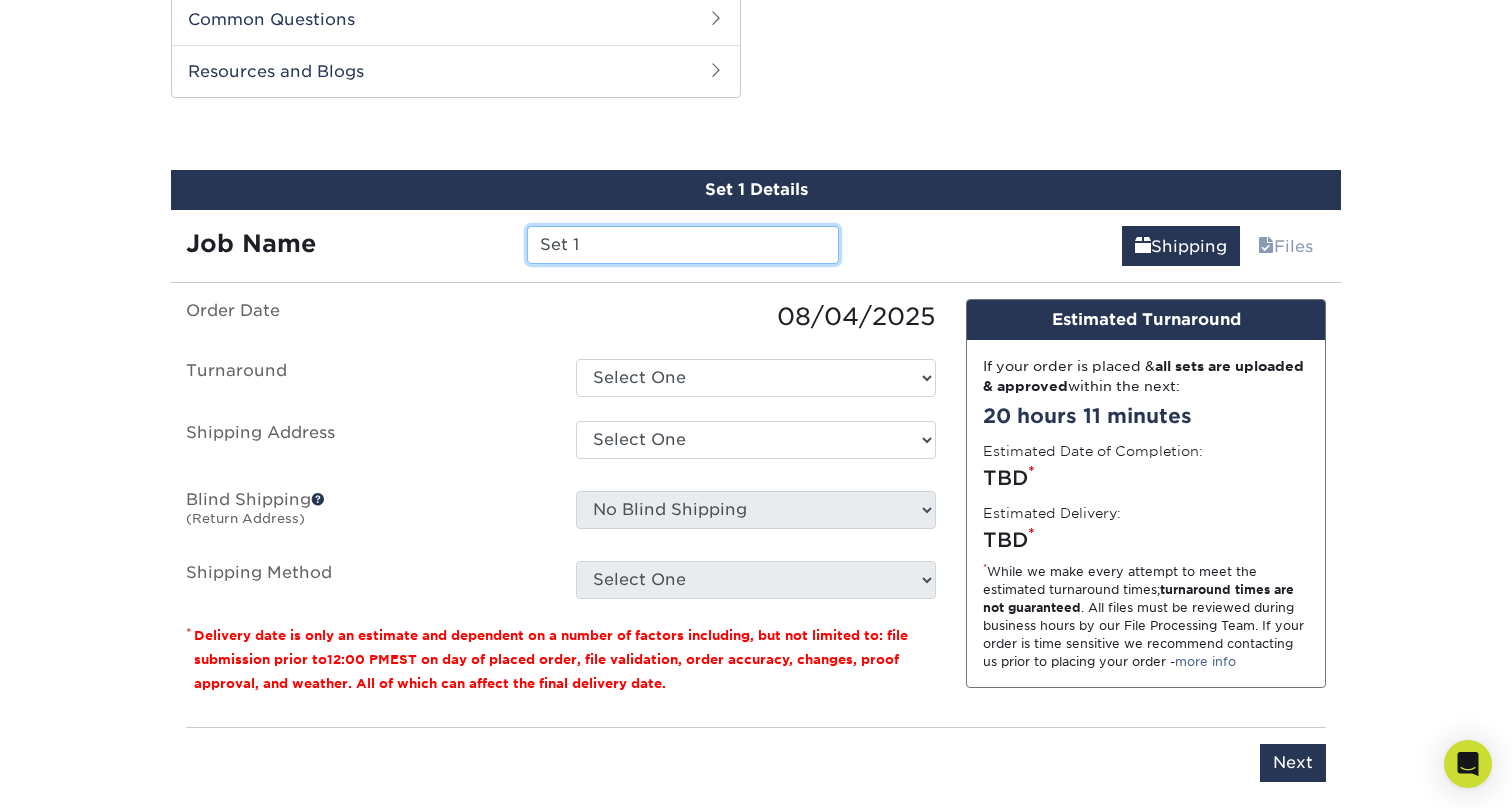 click on "Set 1" at bounding box center (682, 245) 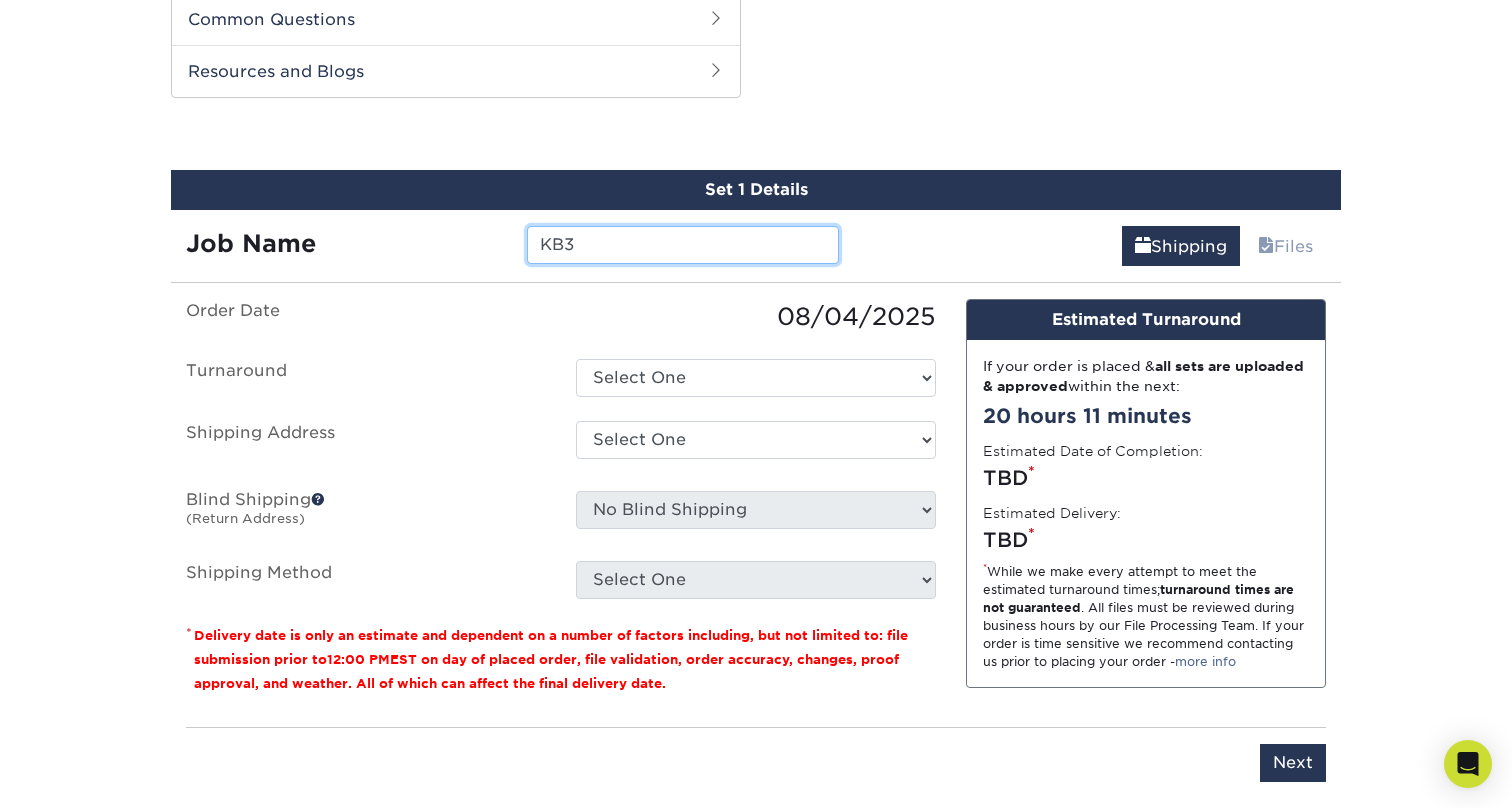 type on "KB3" 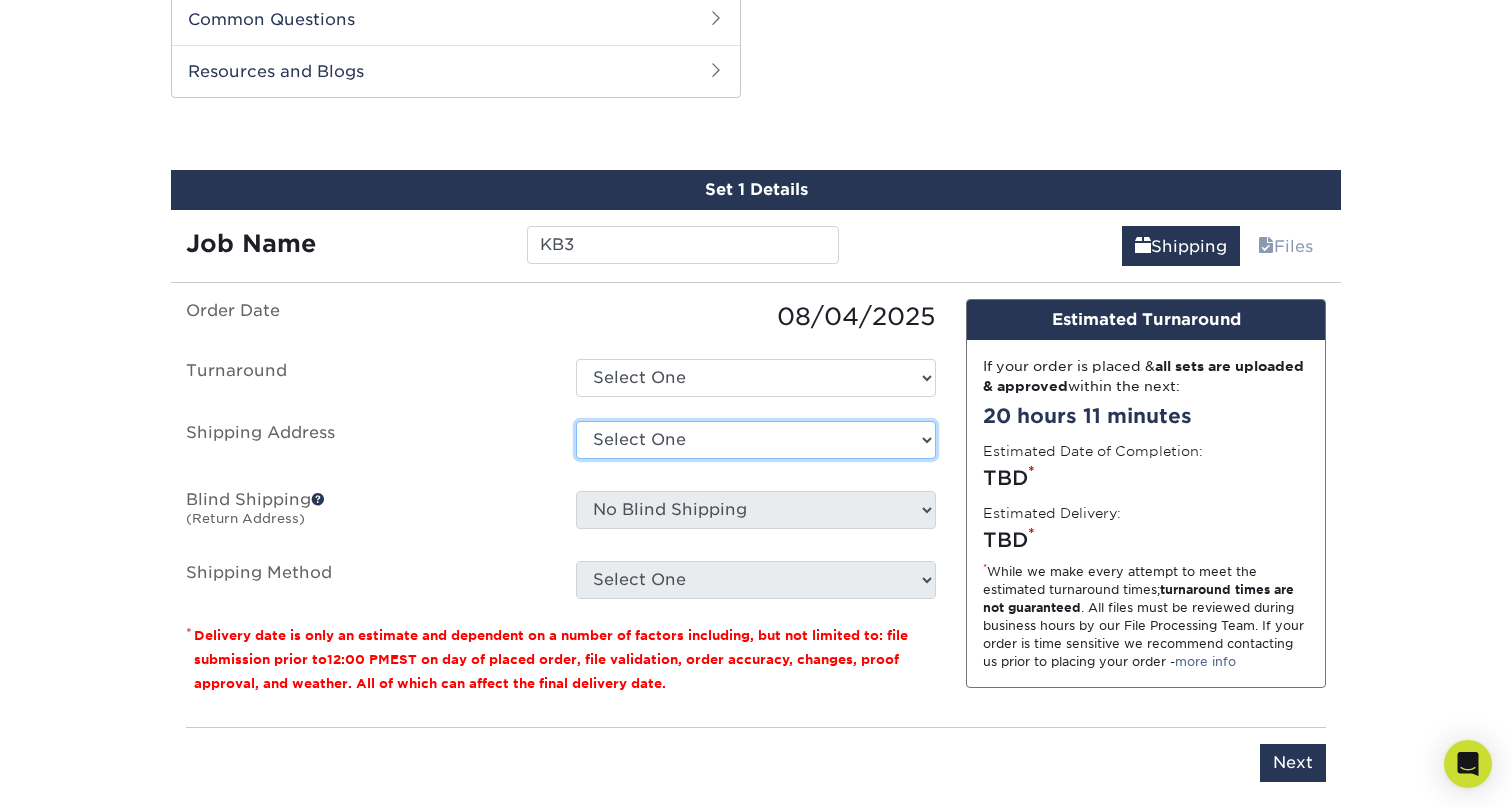 click on "Select One
+ Add New Address
- Login" at bounding box center [756, 440] 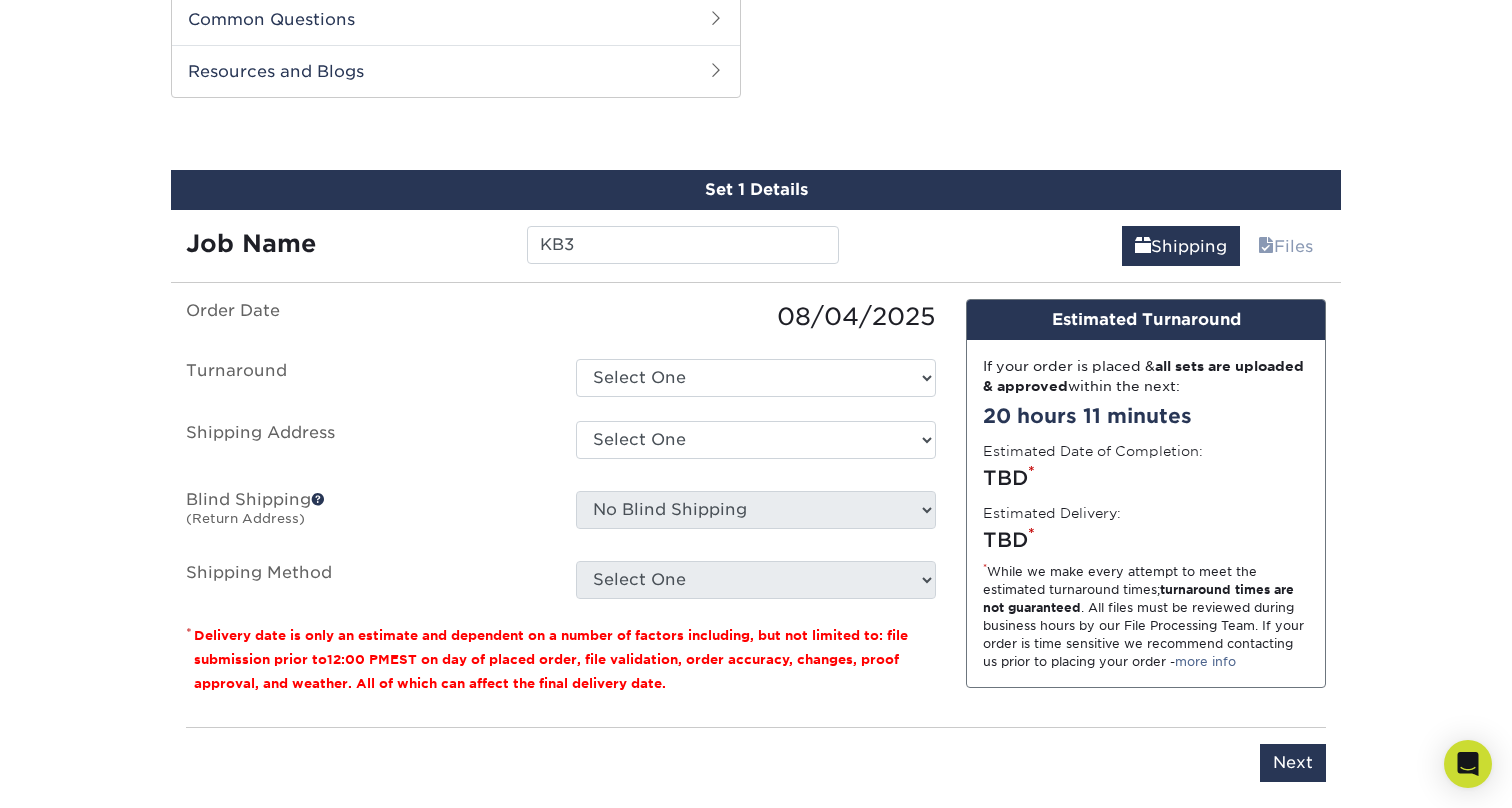 click at bounding box center (318, 499) 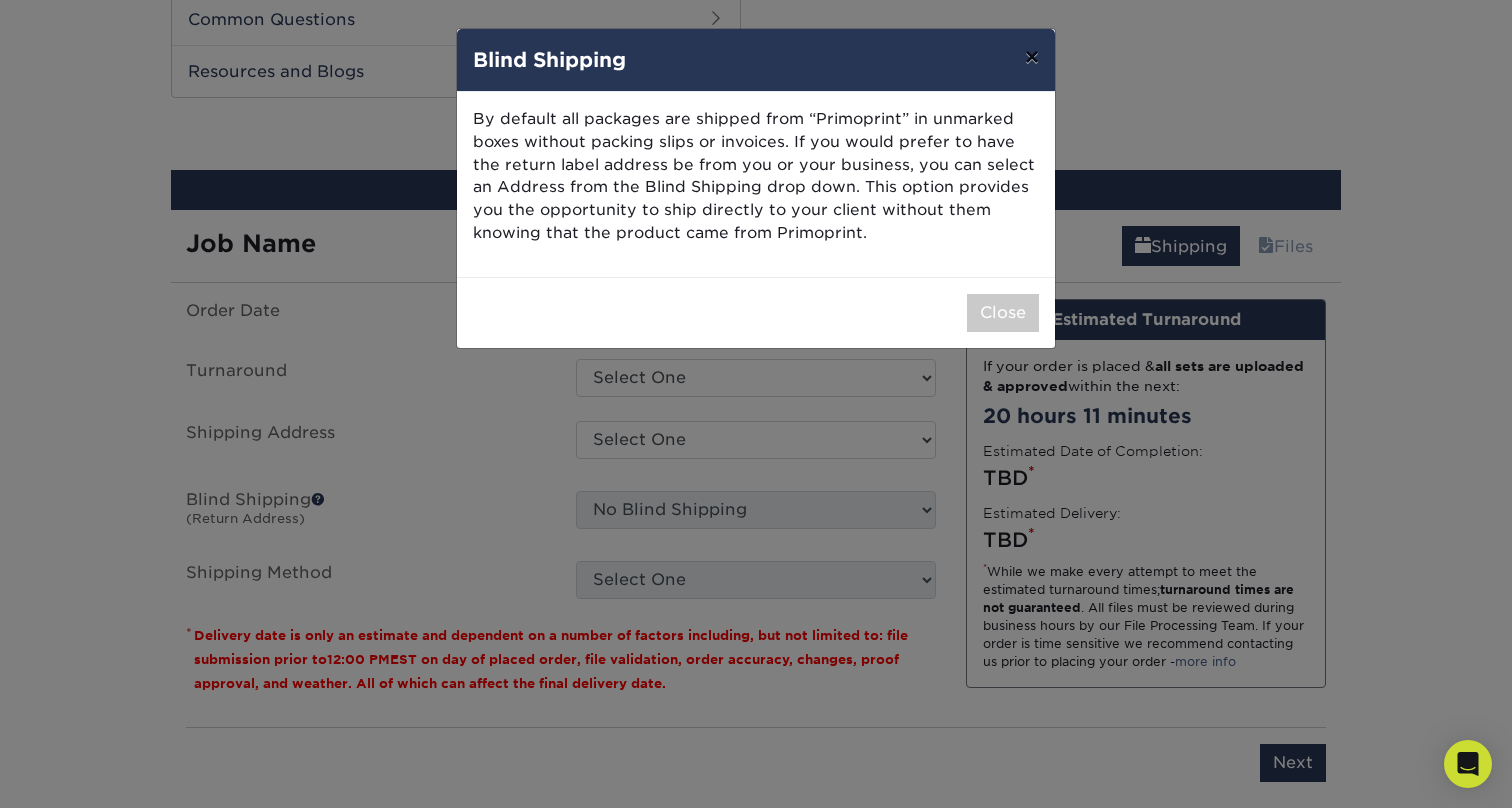 click on "×" at bounding box center (1032, 57) 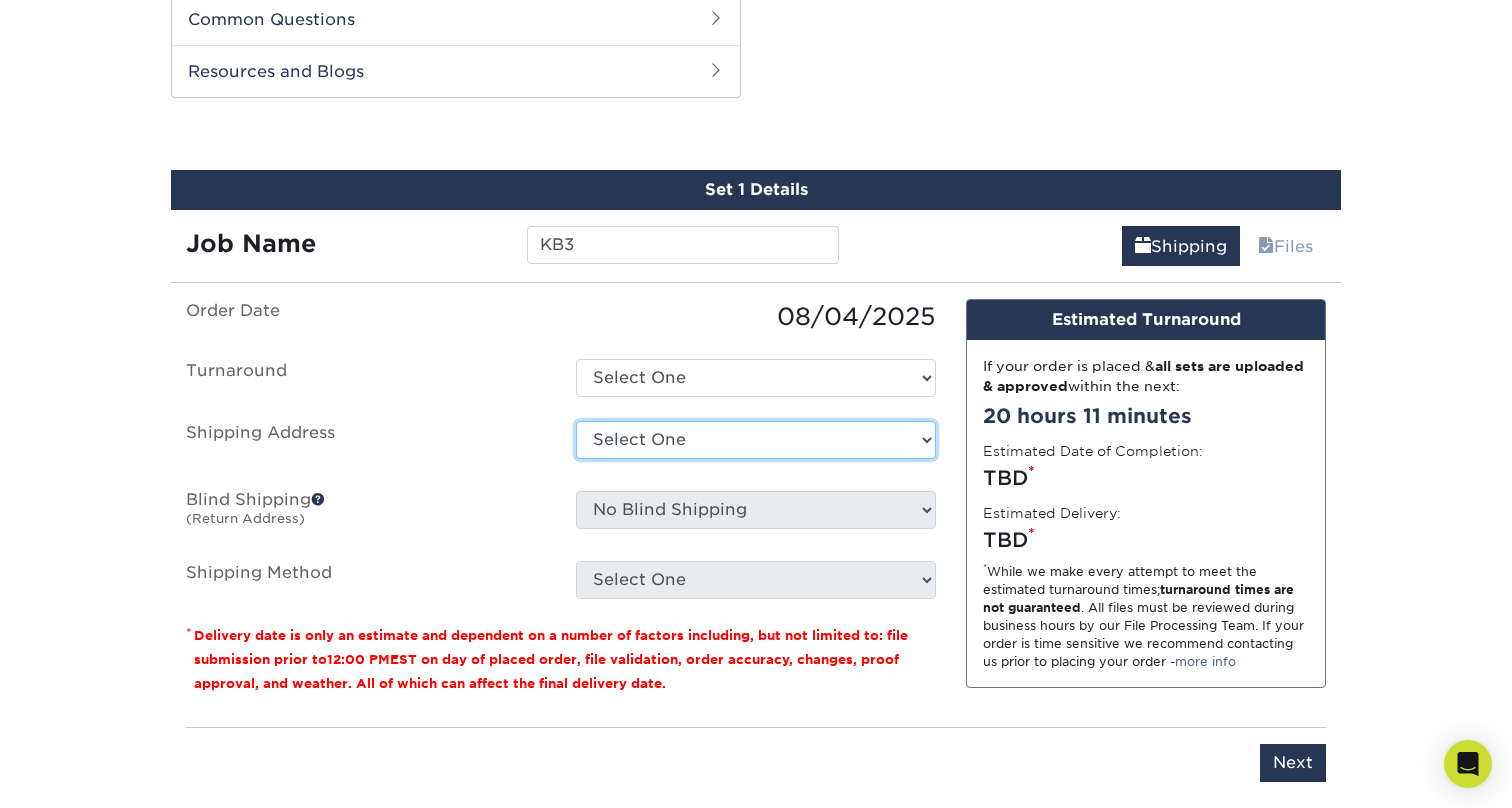 click on "Select One
+ Add New Address
- Login" at bounding box center (756, 440) 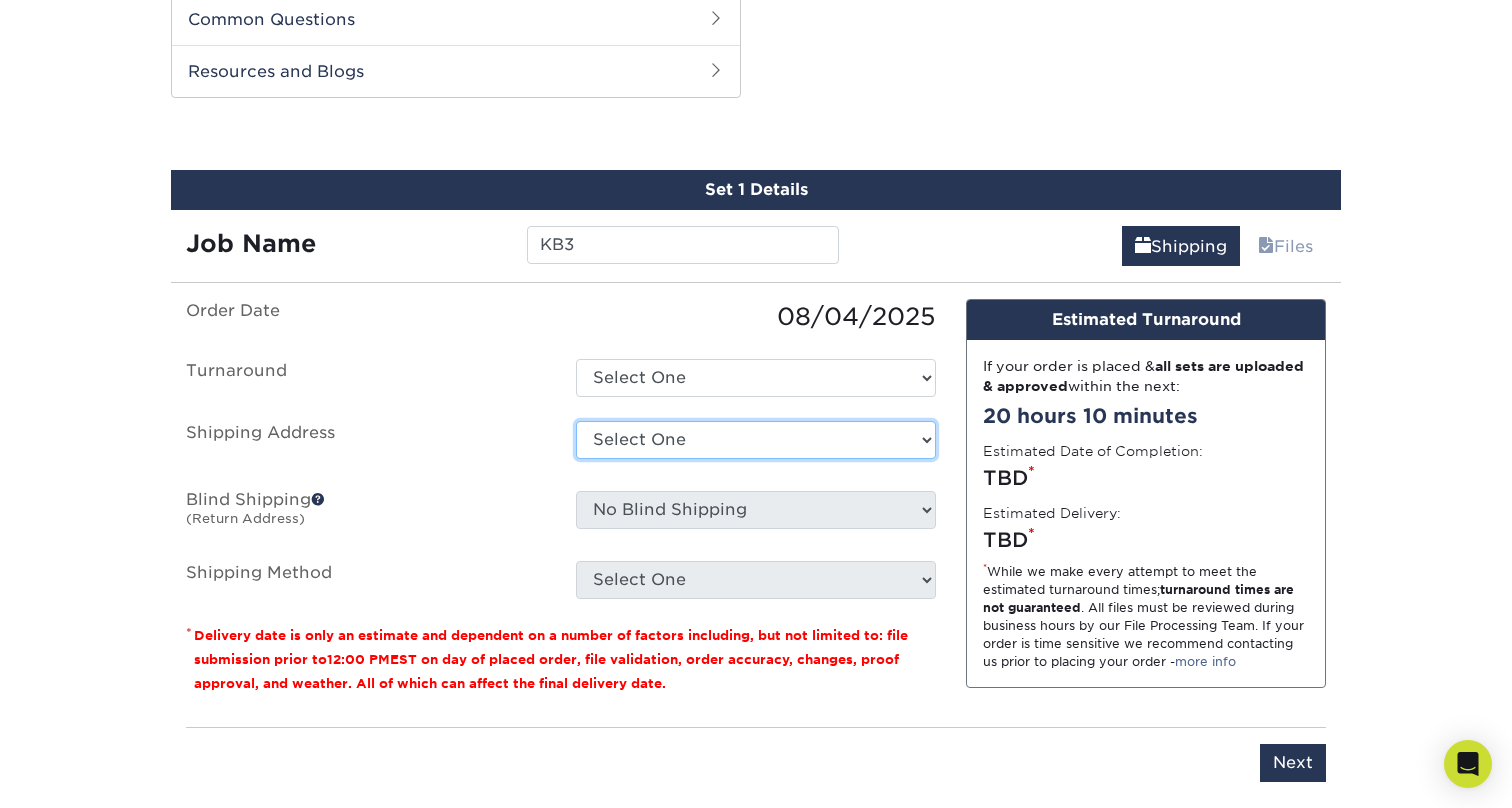select on "newaddress" 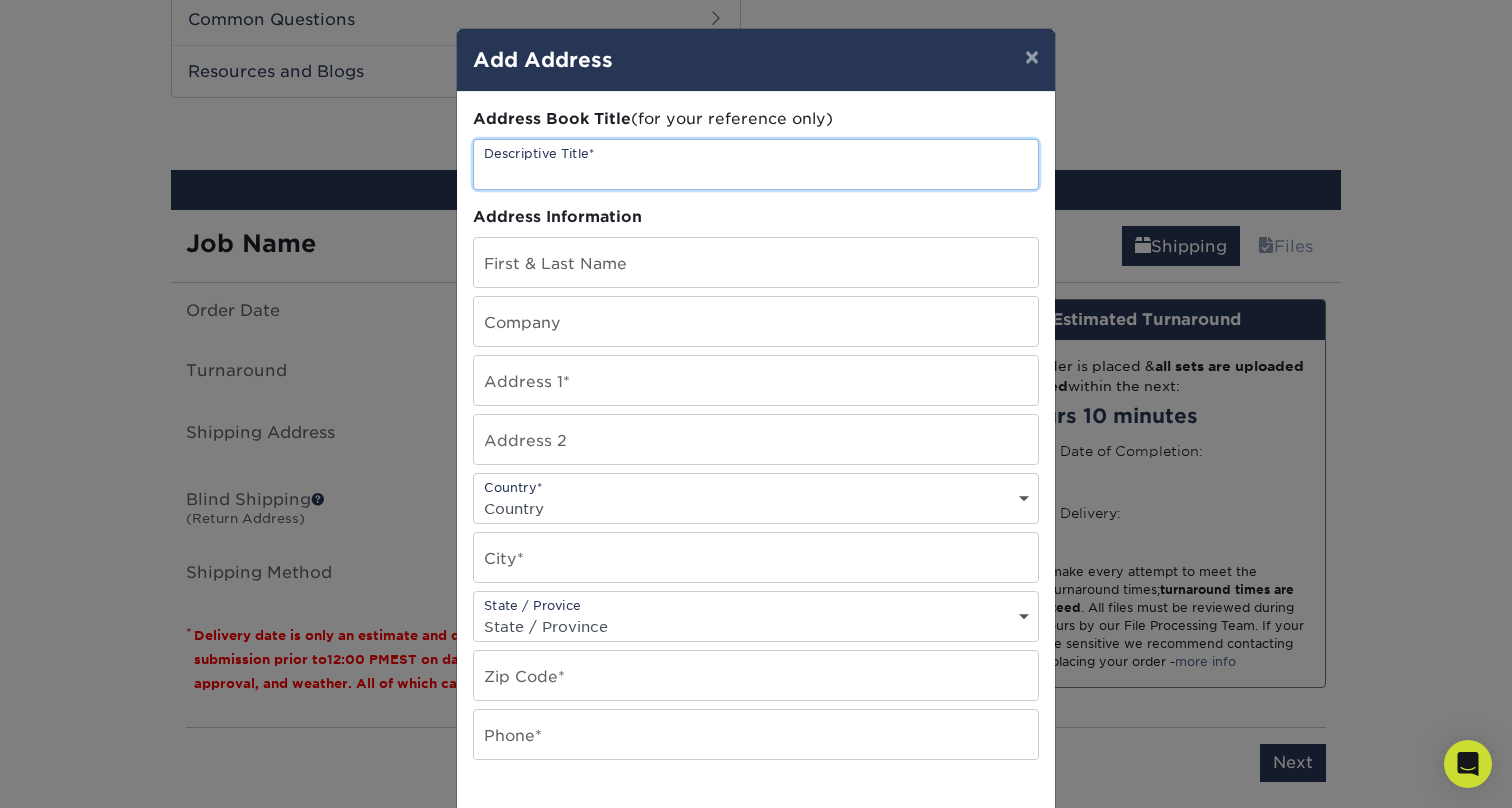 click at bounding box center [756, 164] 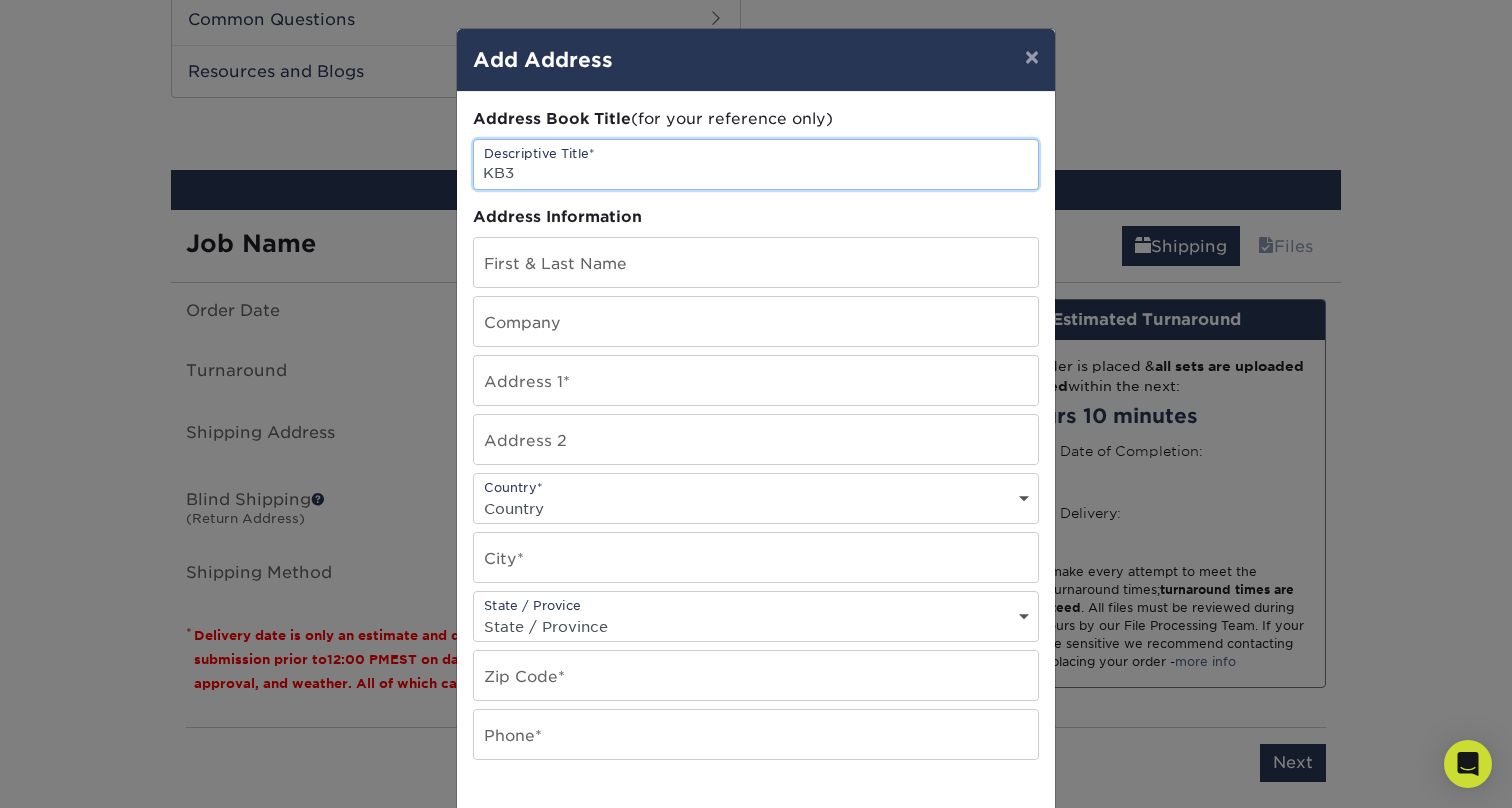 type on "KB3" 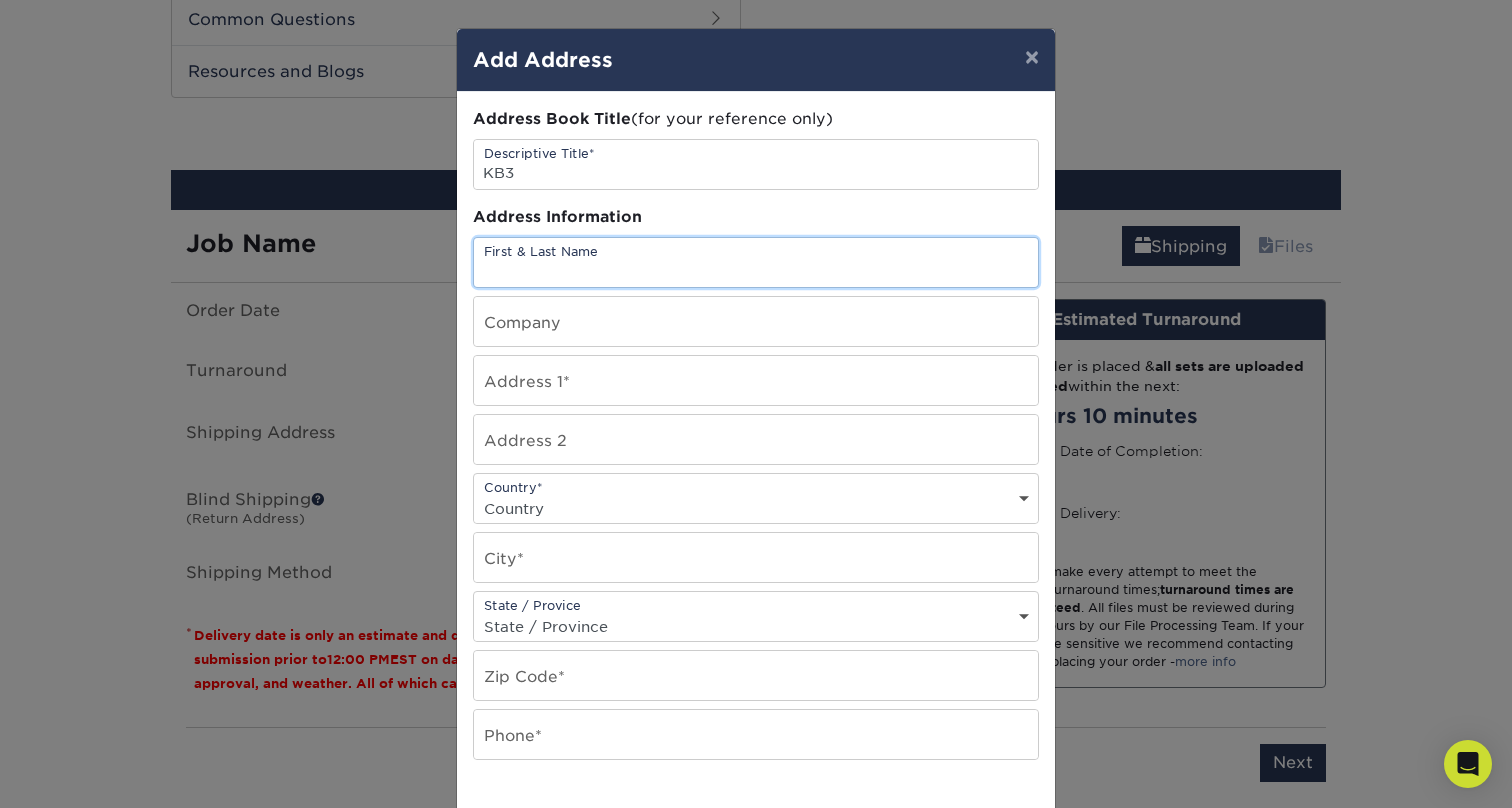 type on "[FIRST] [LAST]" 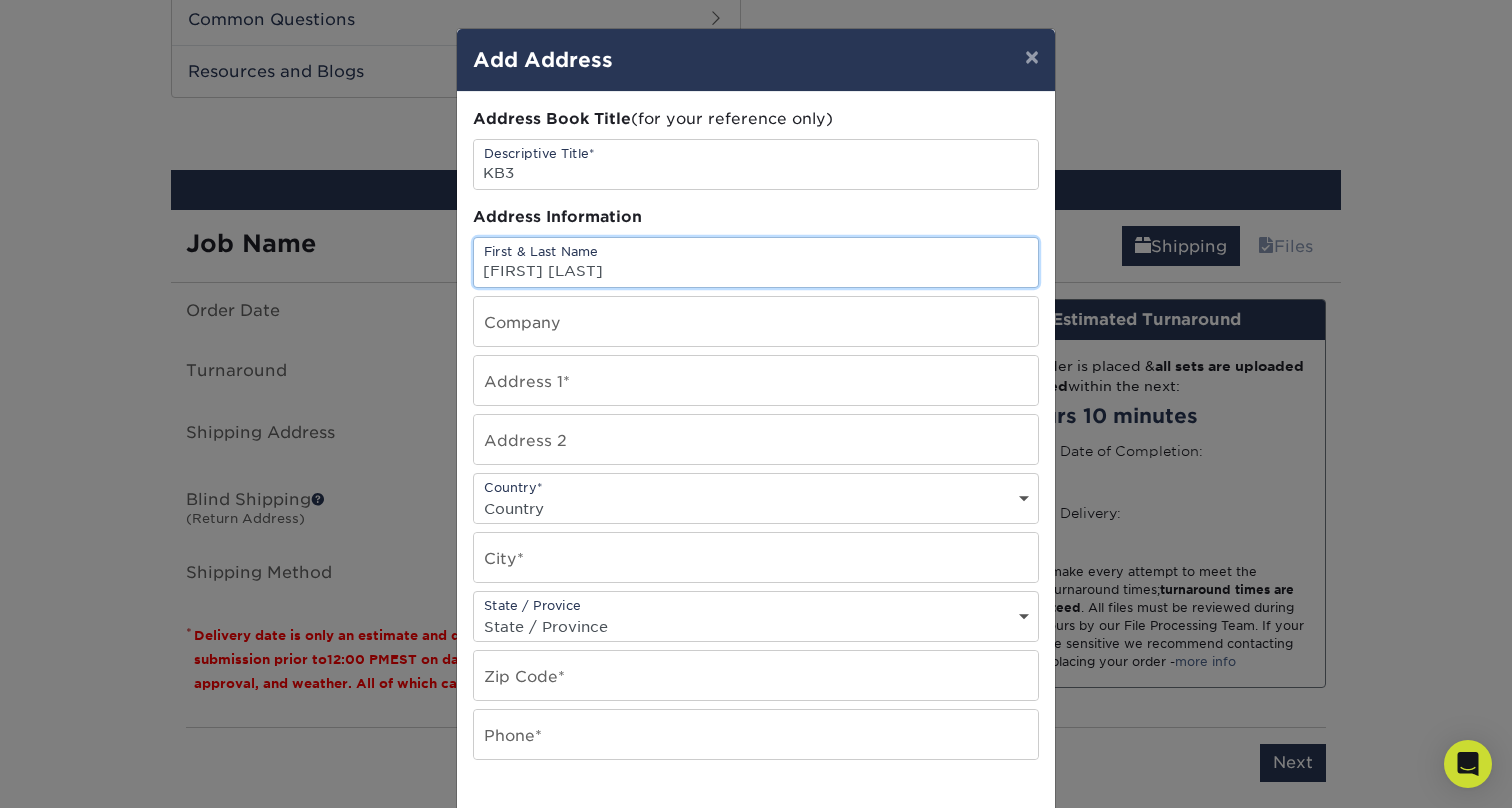 type on "Grandview Baptist Church" 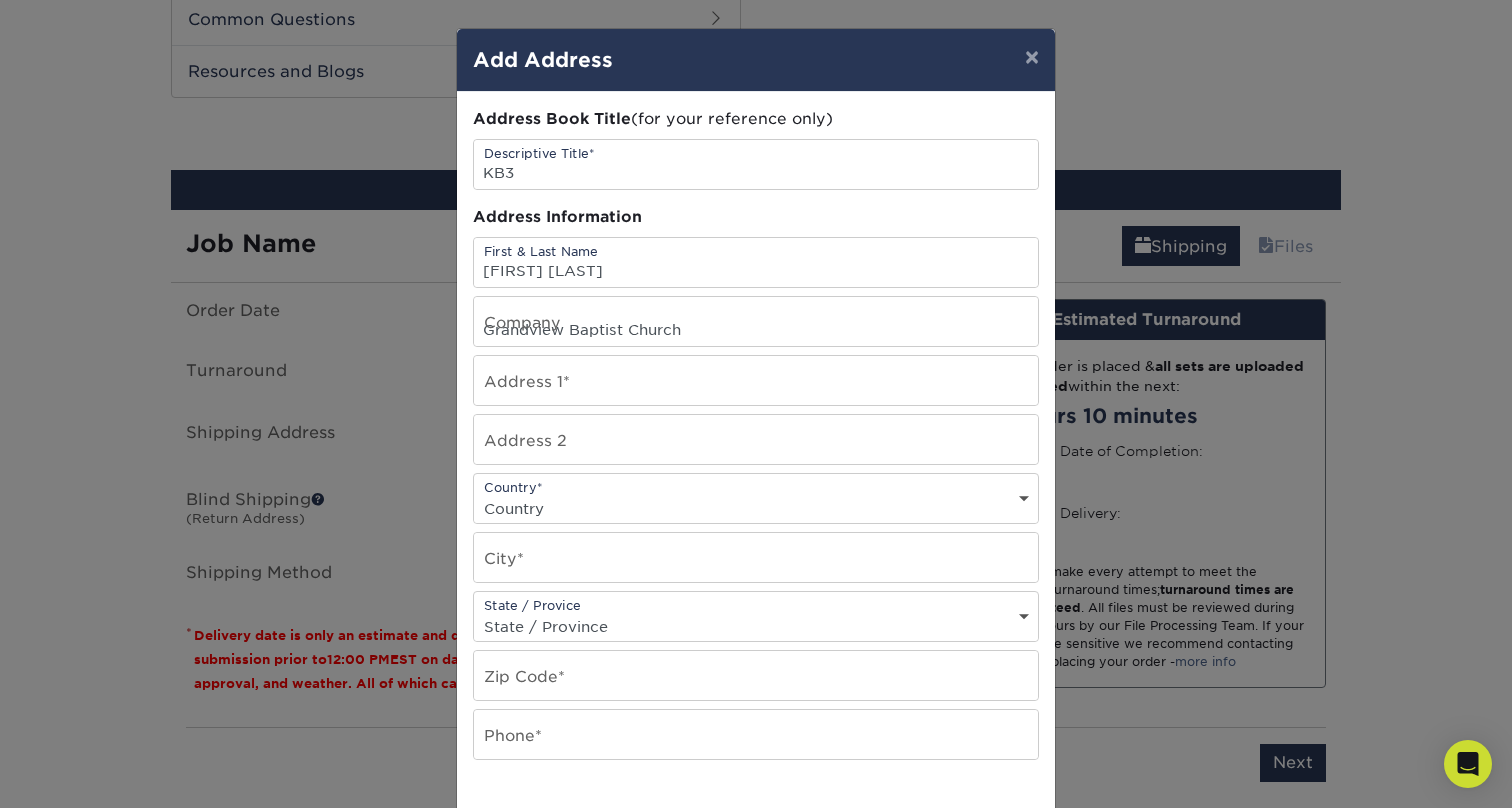 type on "[NUMBER] [STREET]" 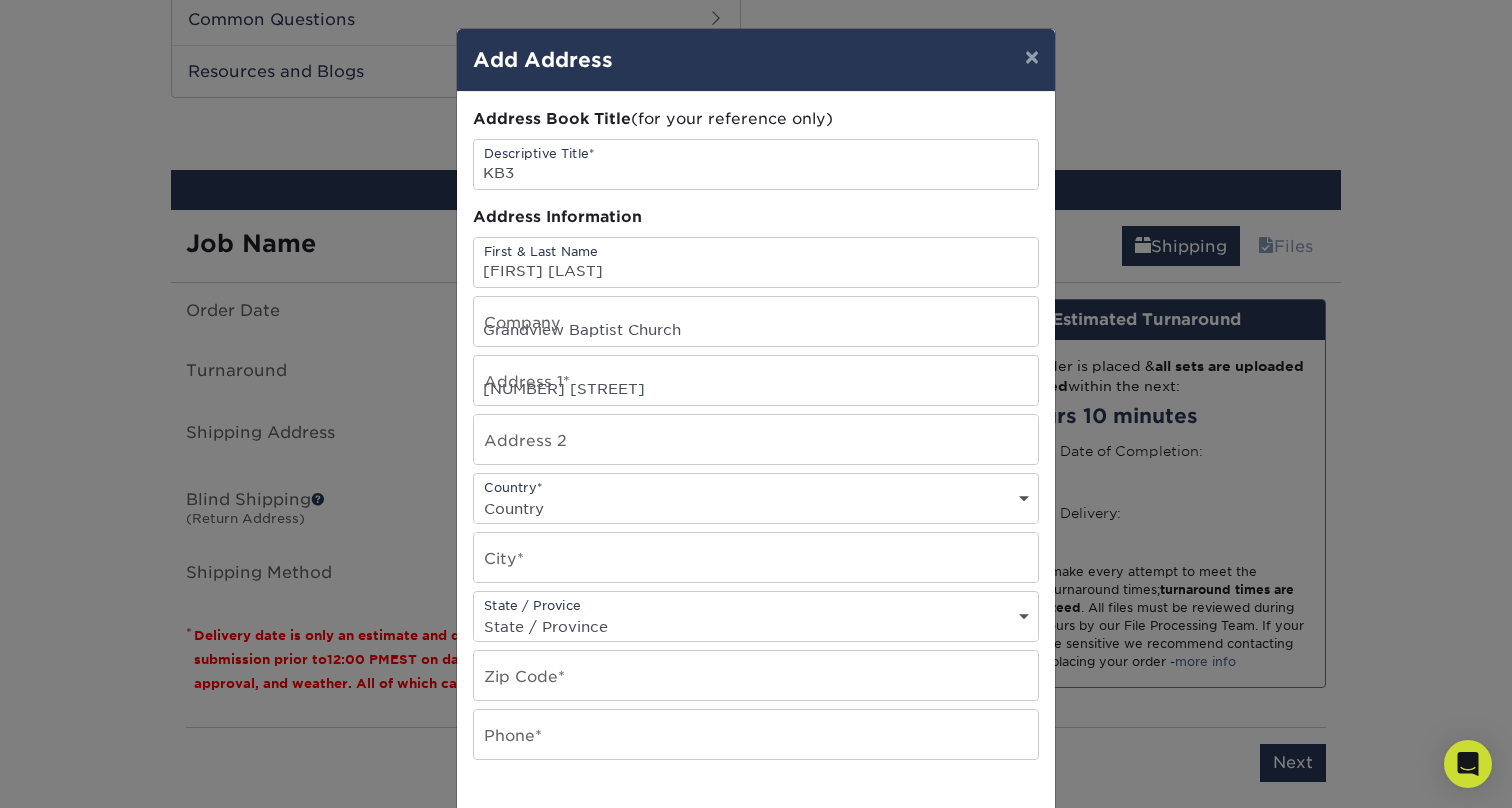 select on "US" 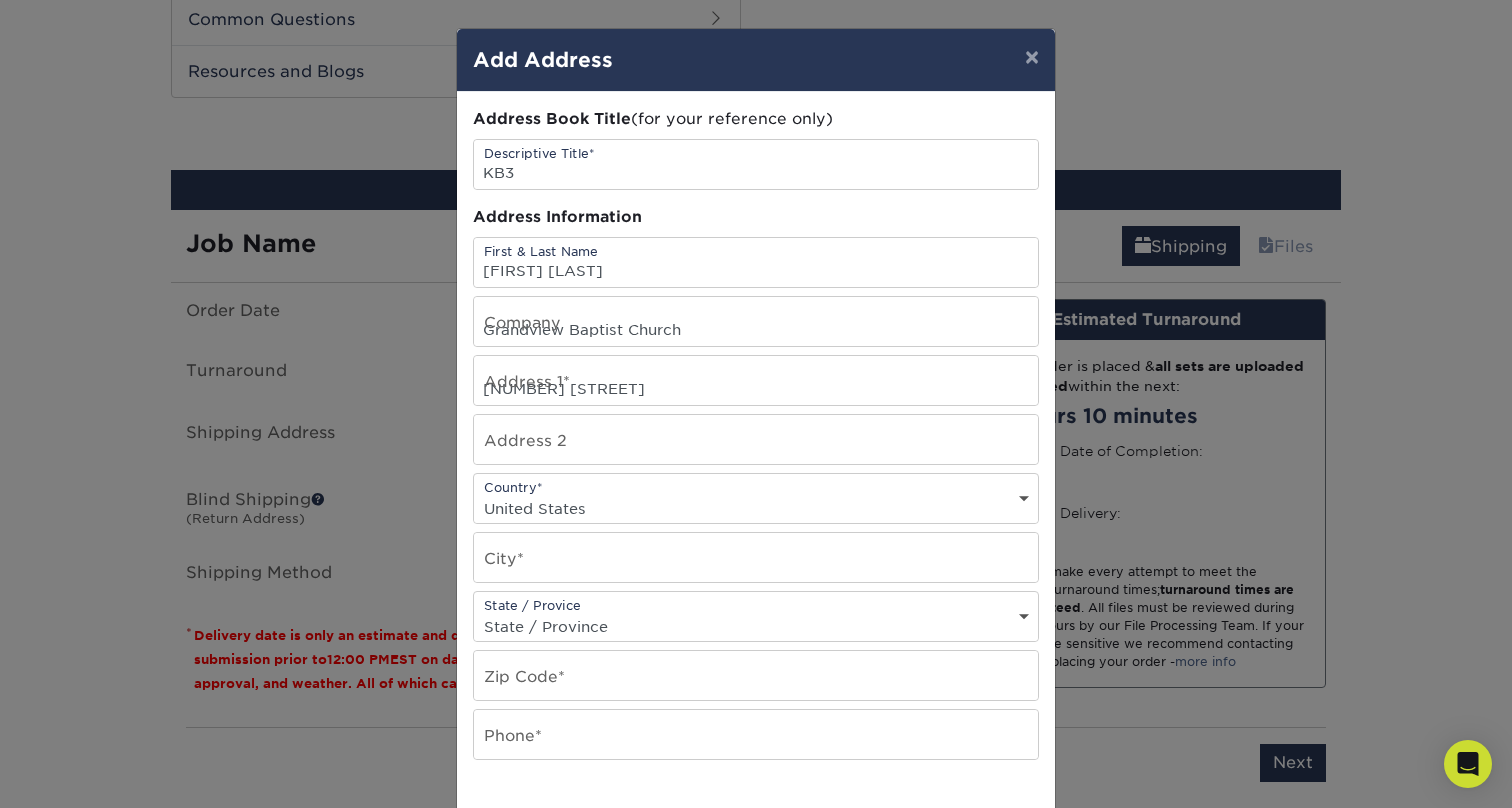 type on "[CITY]" 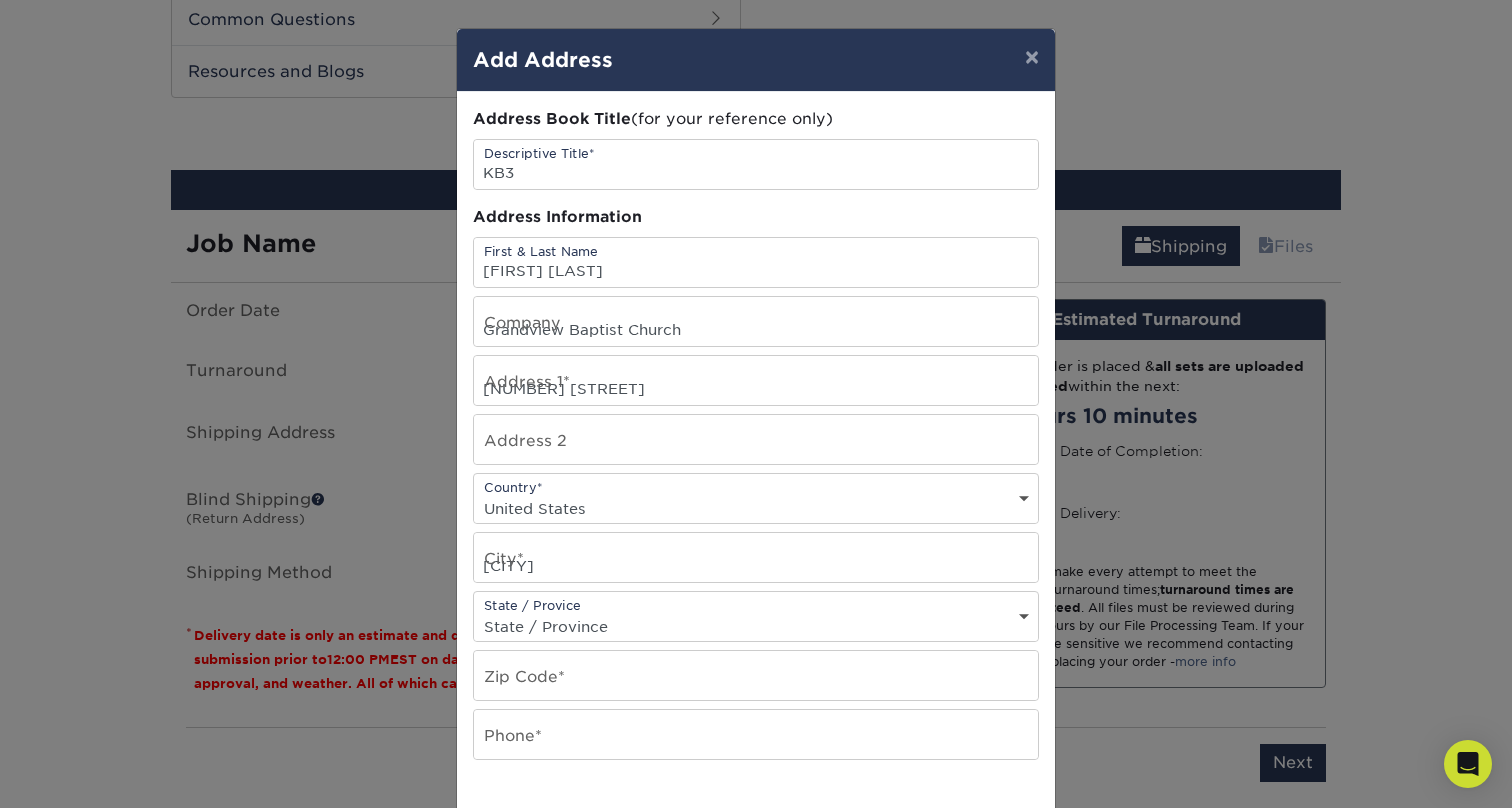select on "IA" 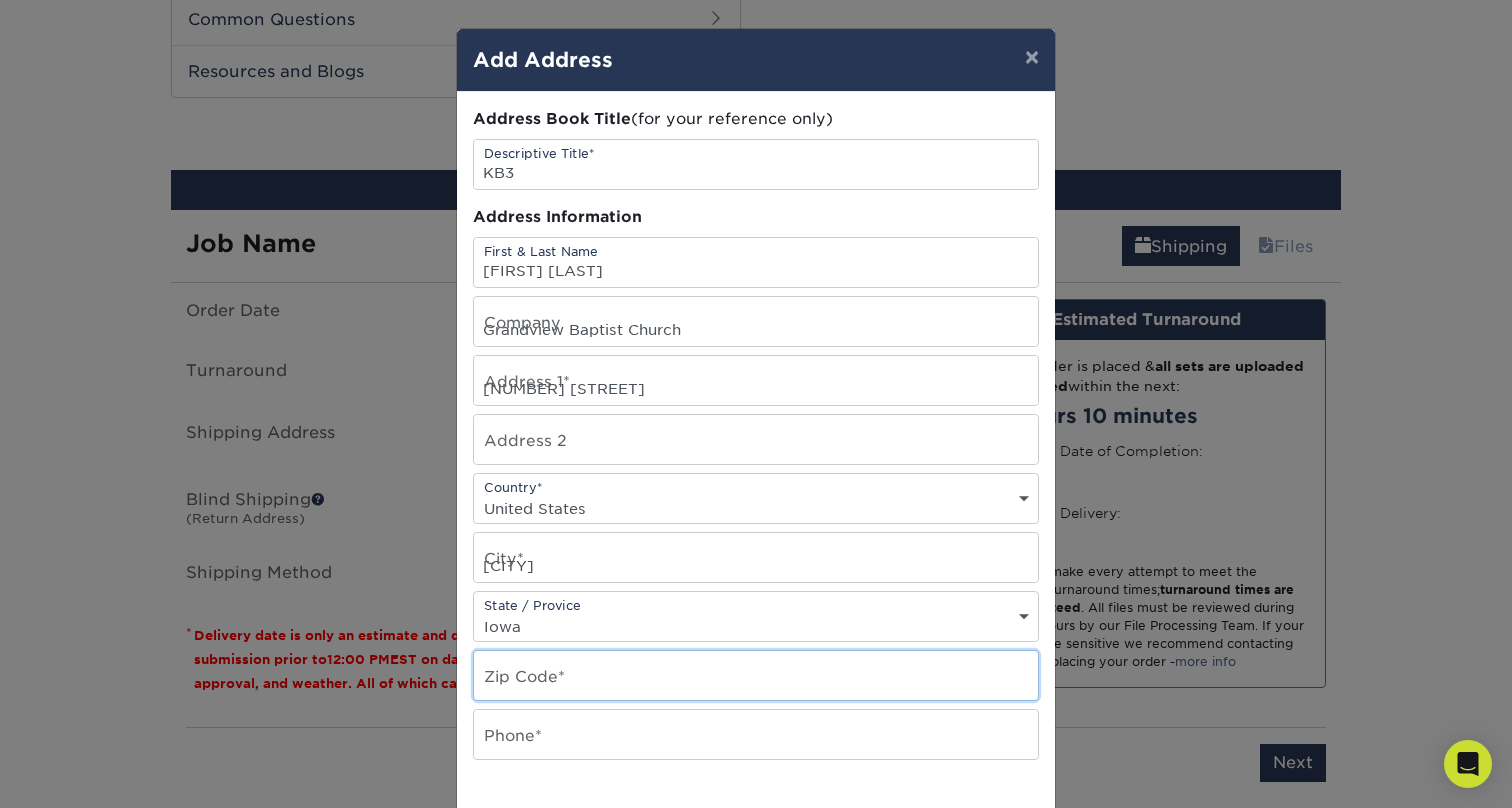 type on "[POSTAL_CODE]" 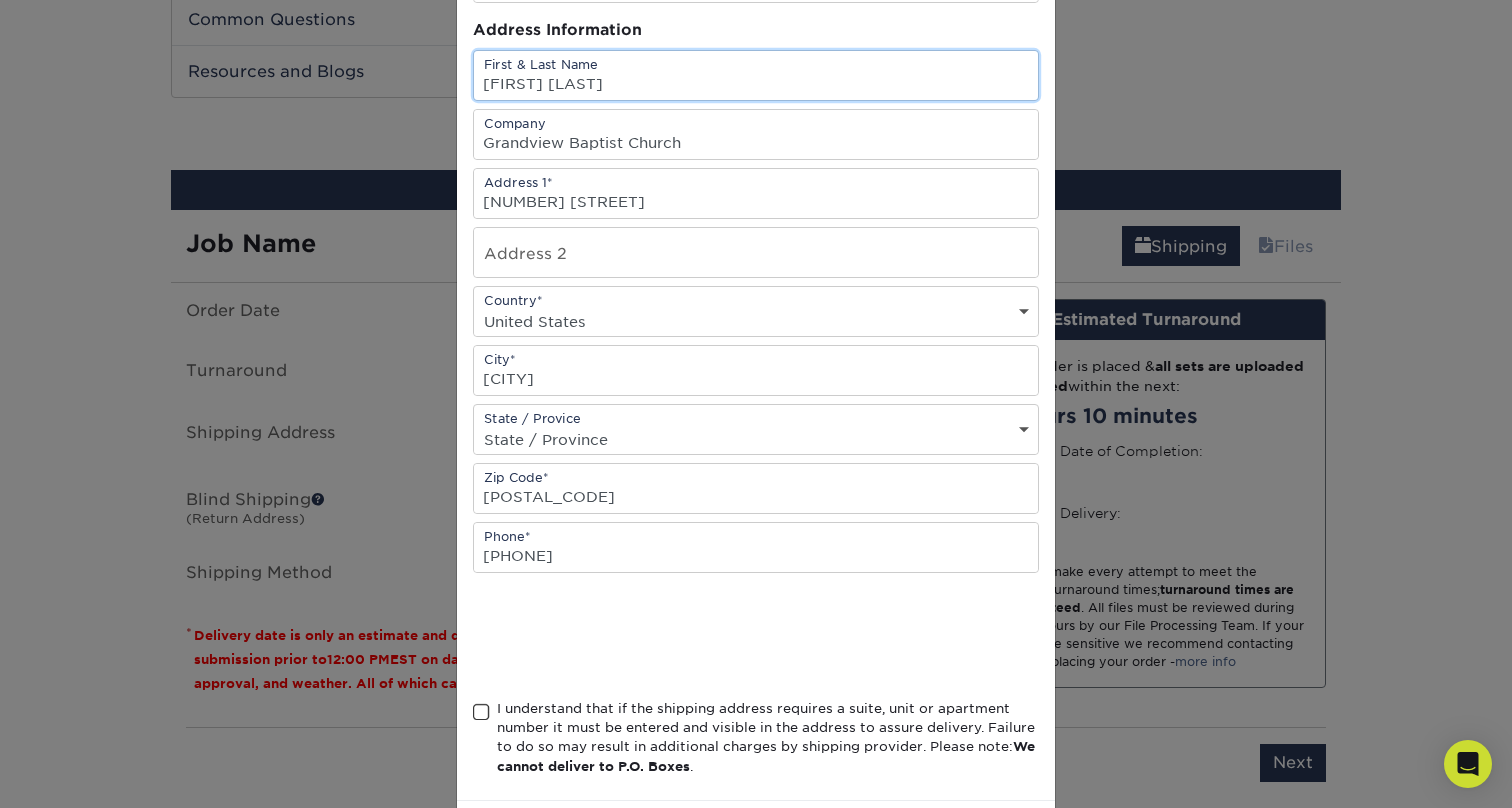 scroll, scrollTop: 279, scrollLeft: 0, axis: vertical 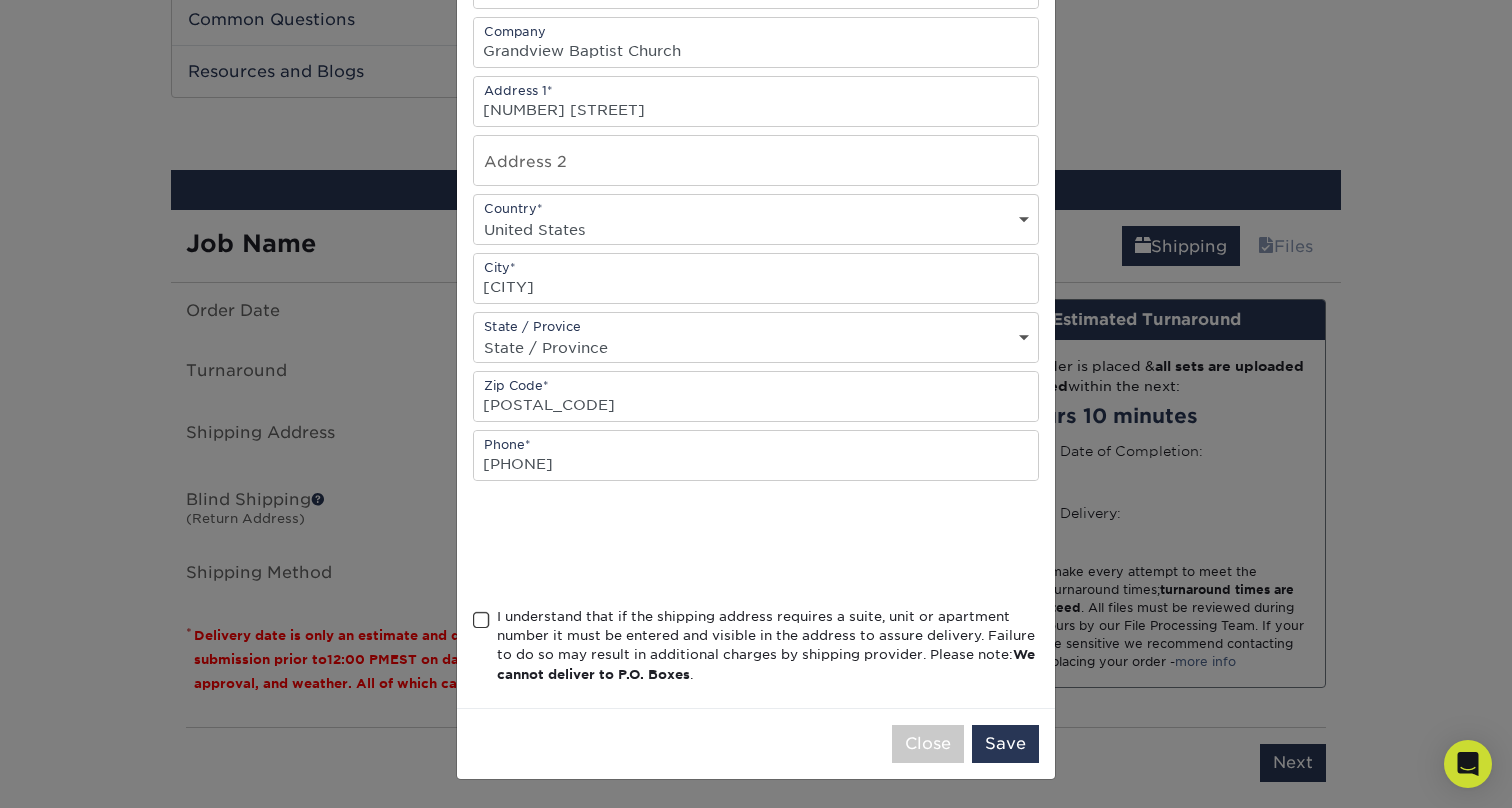 click at bounding box center (481, 620) 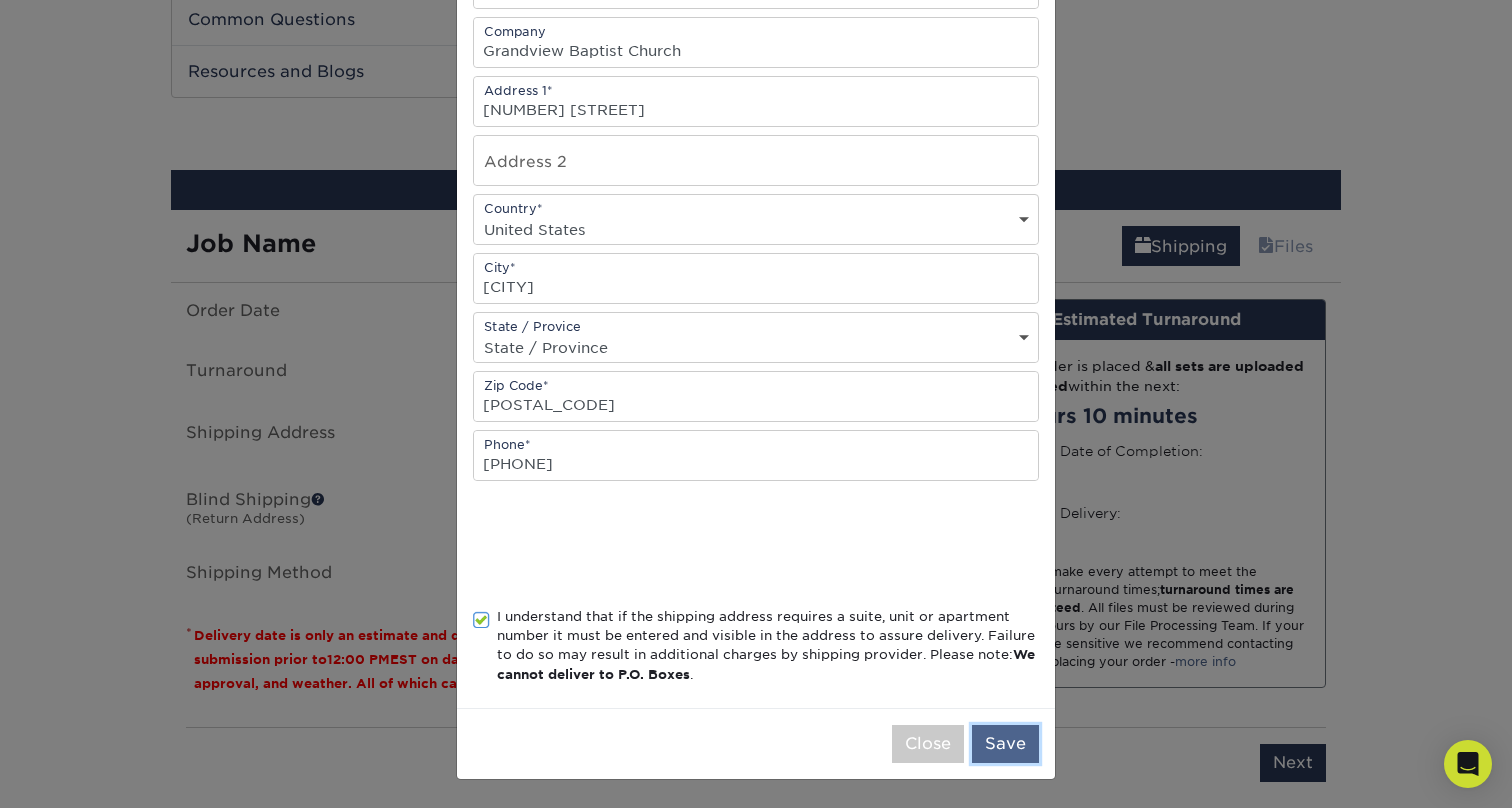 click on "Save" at bounding box center [1005, 744] 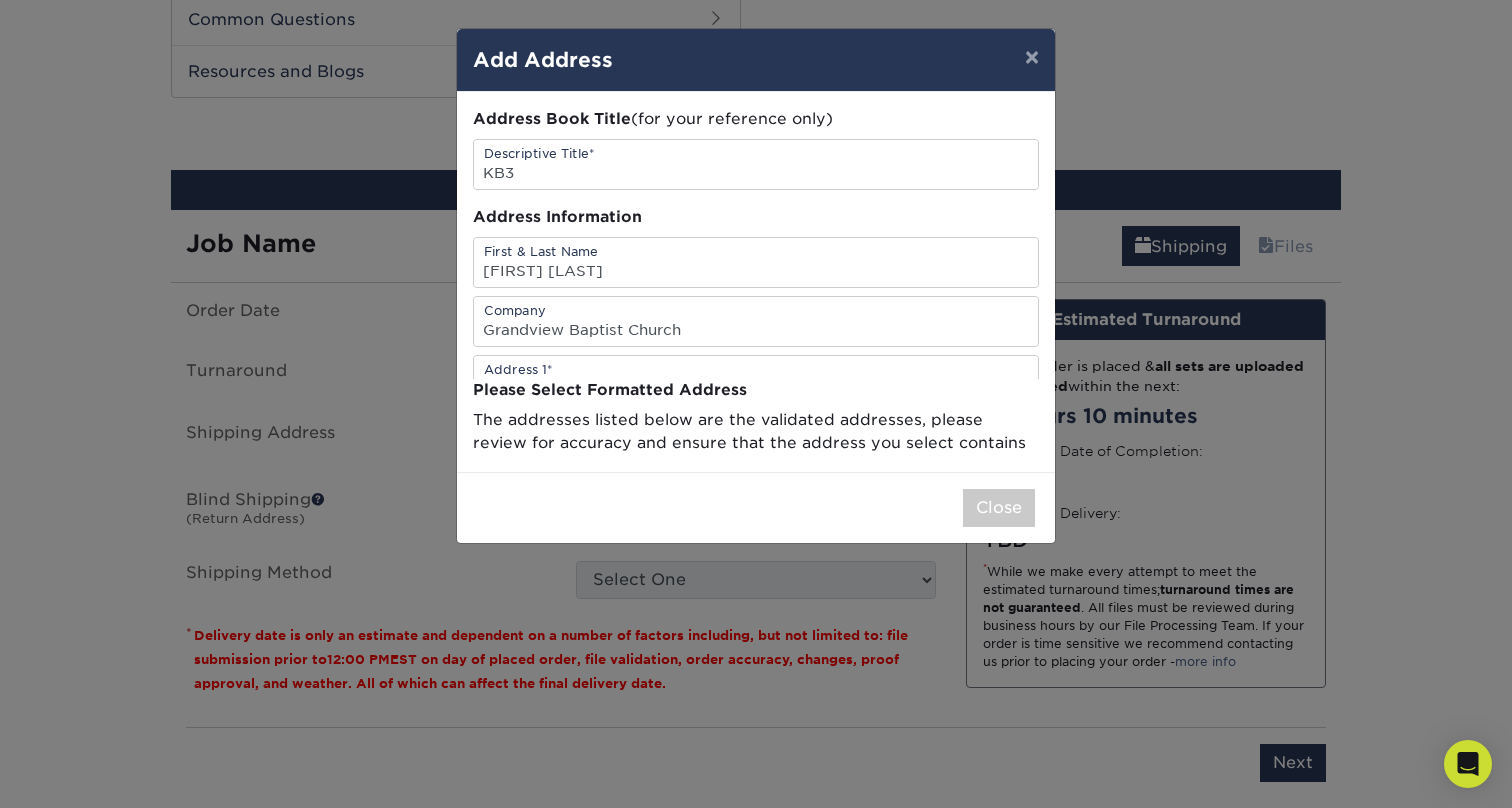scroll, scrollTop: 0, scrollLeft: 0, axis: both 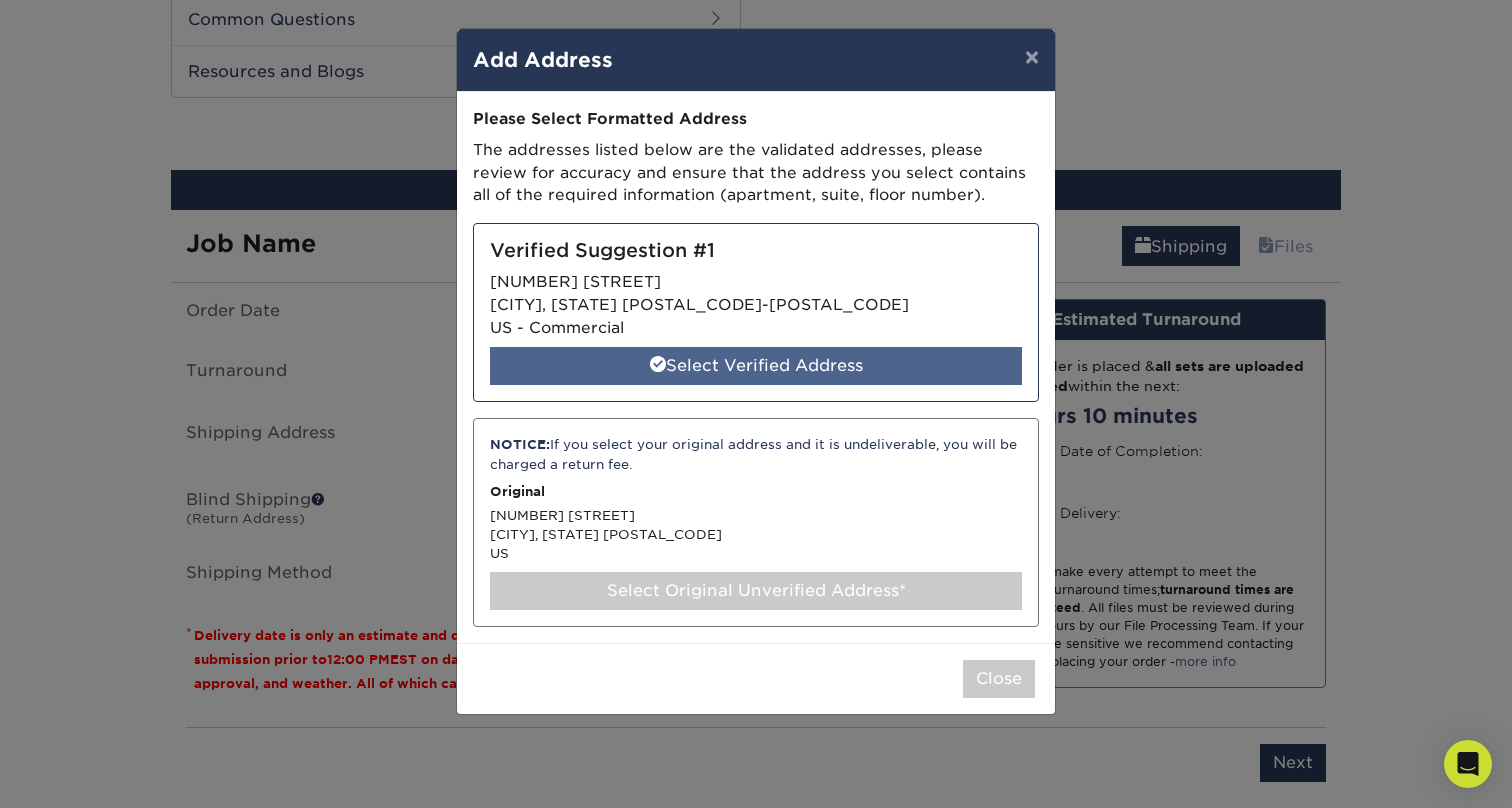 click on "Select Verified Address" at bounding box center [756, 366] 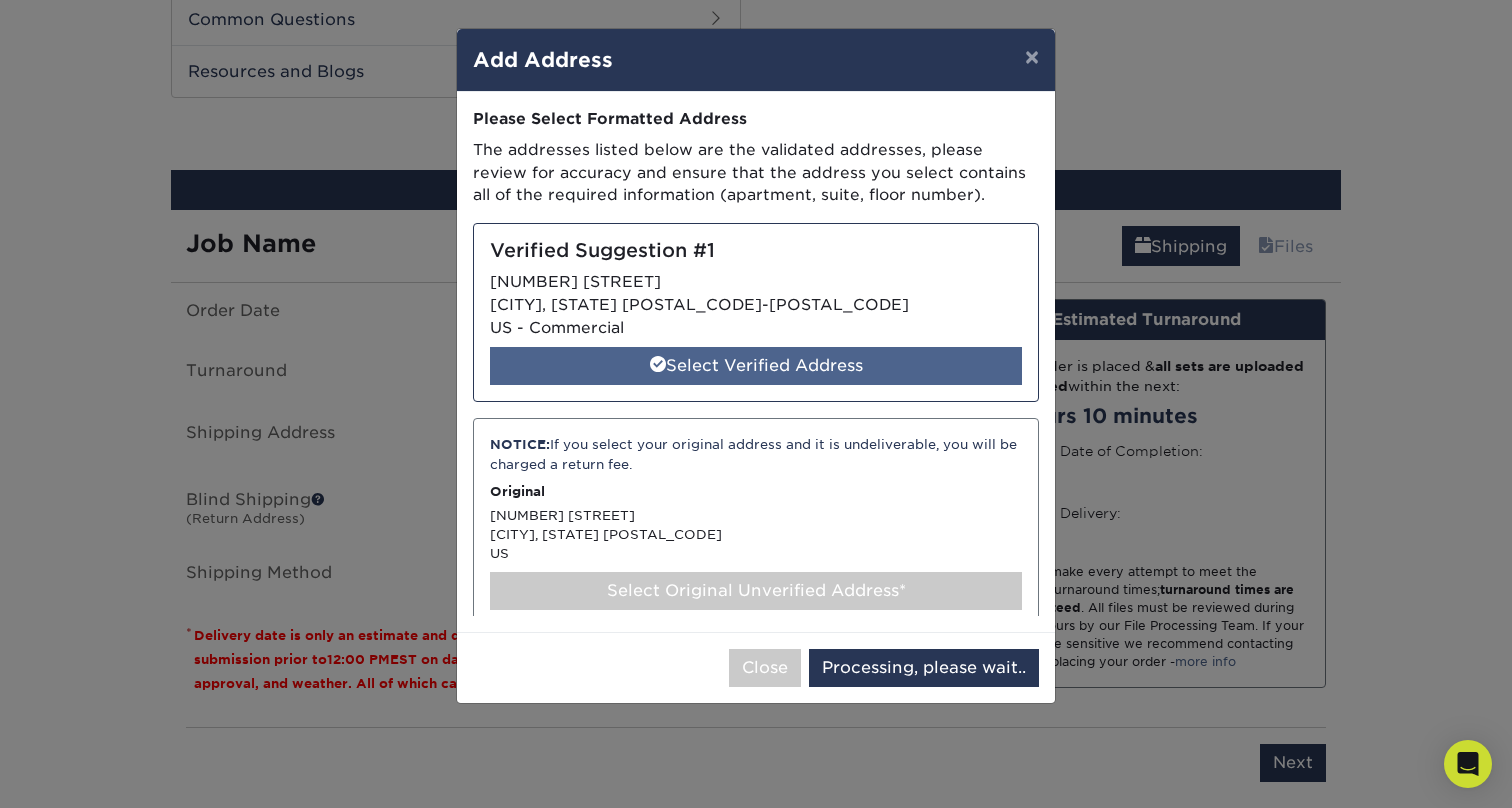 select on "284702" 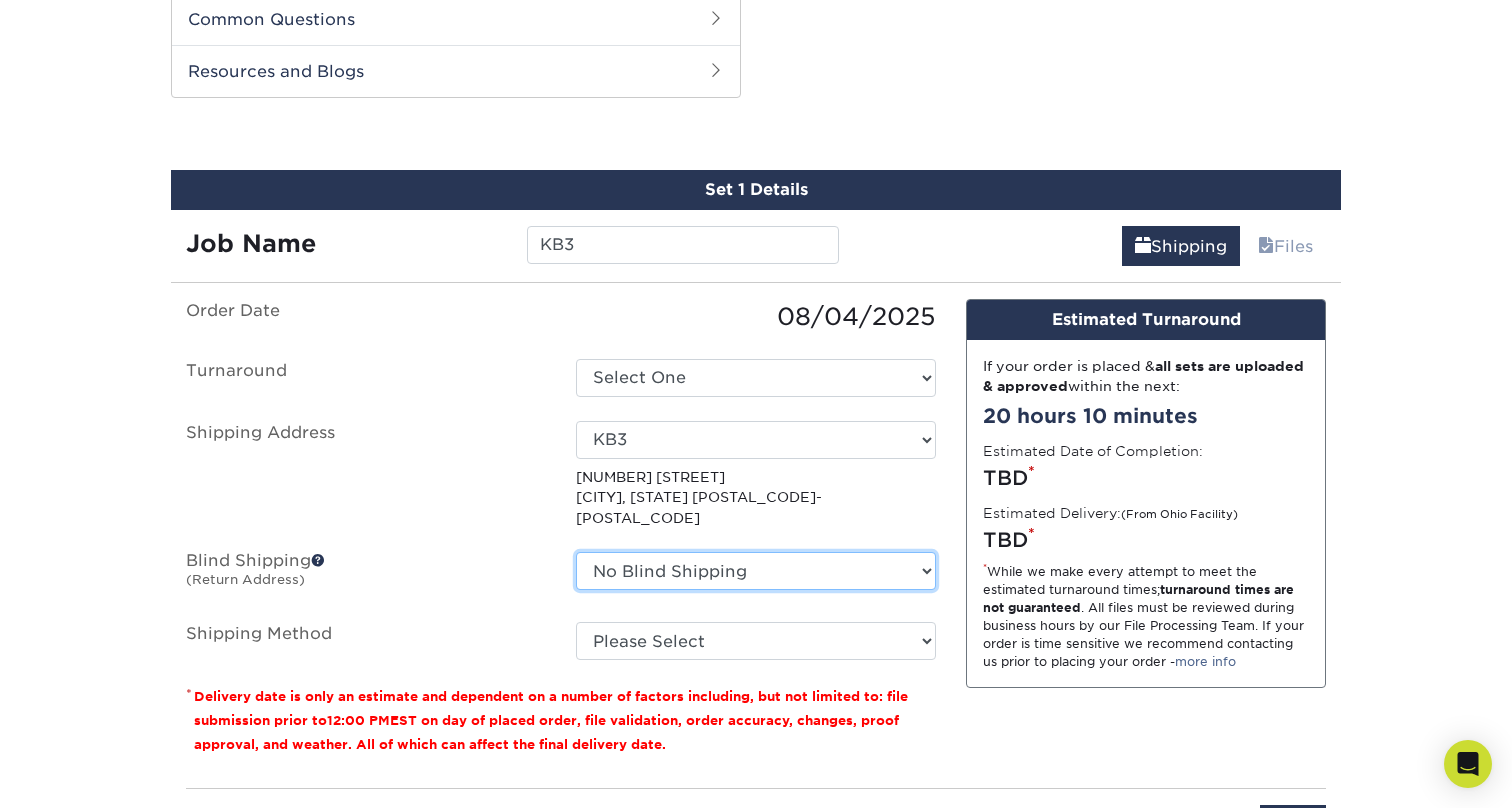 click on "No Blind Shipping
+ Add New Address" at bounding box center (756, 571) 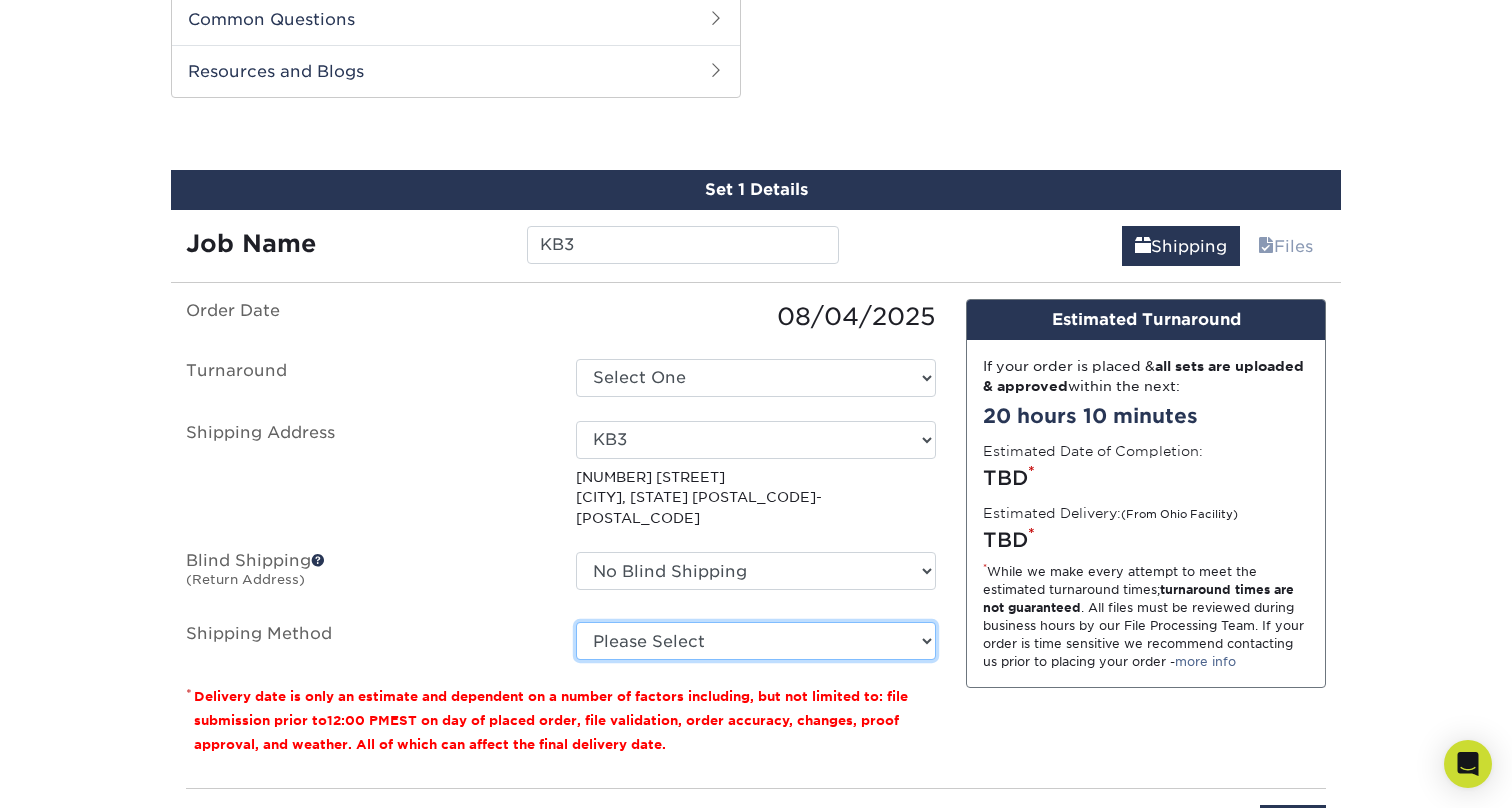 click on "Please Select Ground Shipping (+$15.09) 3 Day Shipping Service (+$18.94) 2 Day Air Shipping (+$19.73) Next Day Shipping by 5pm (+$28.22) Next Day Shipping by 12 noon (+$32.92) Next Day Air Early A.M. (+$207.31)" at bounding box center [756, 641] 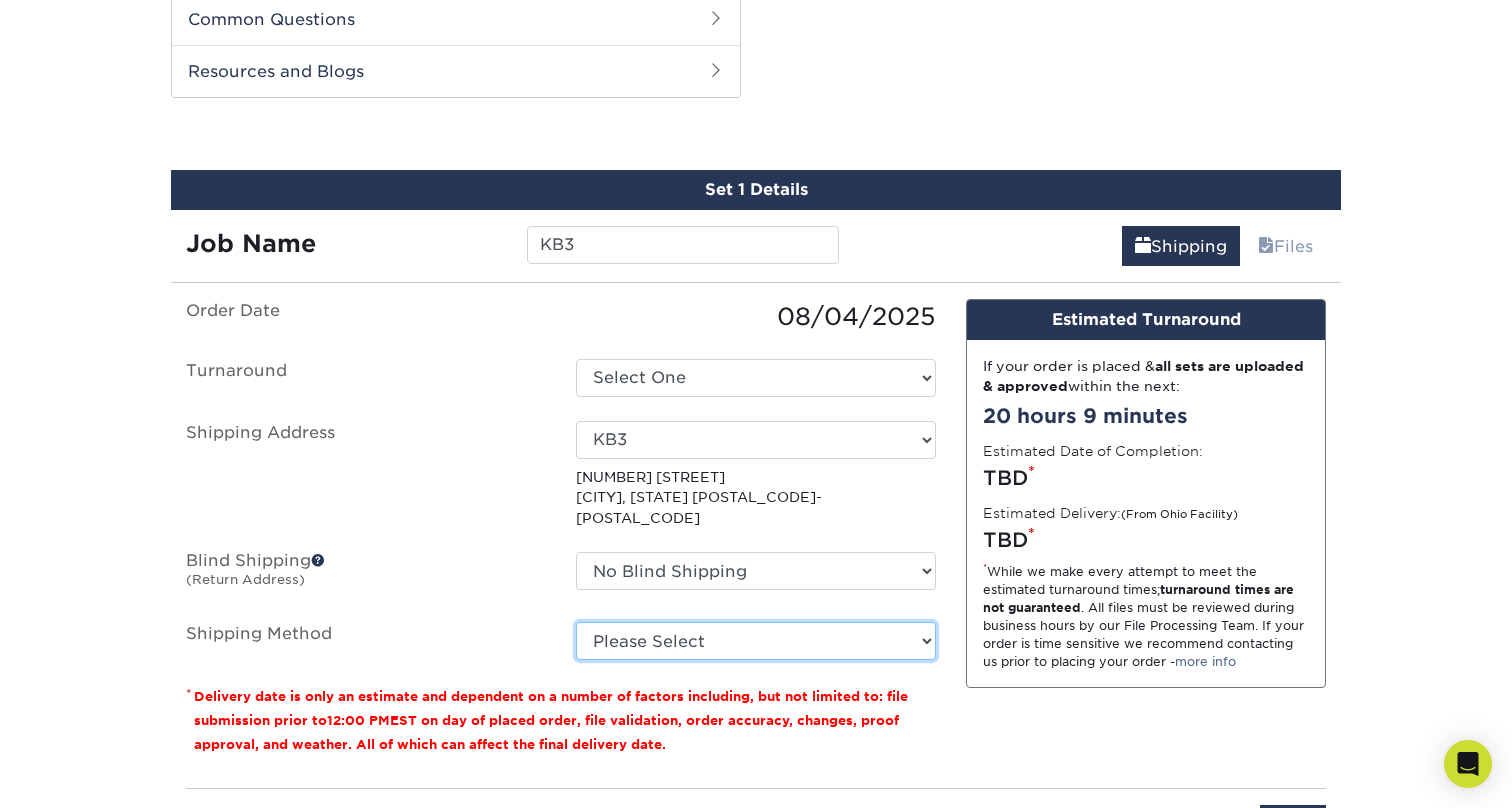 select on "03" 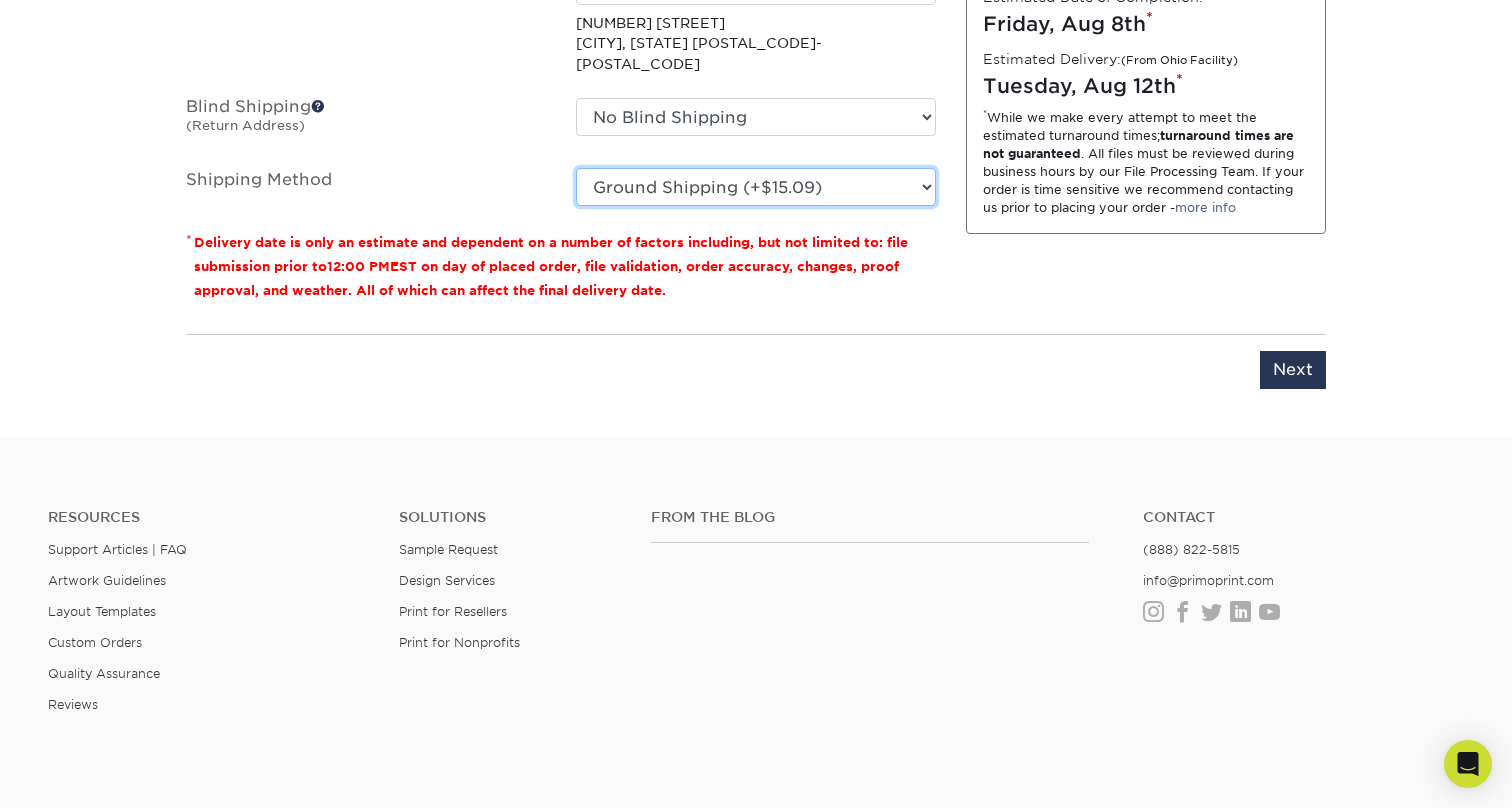 scroll, scrollTop: 1480, scrollLeft: 0, axis: vertical 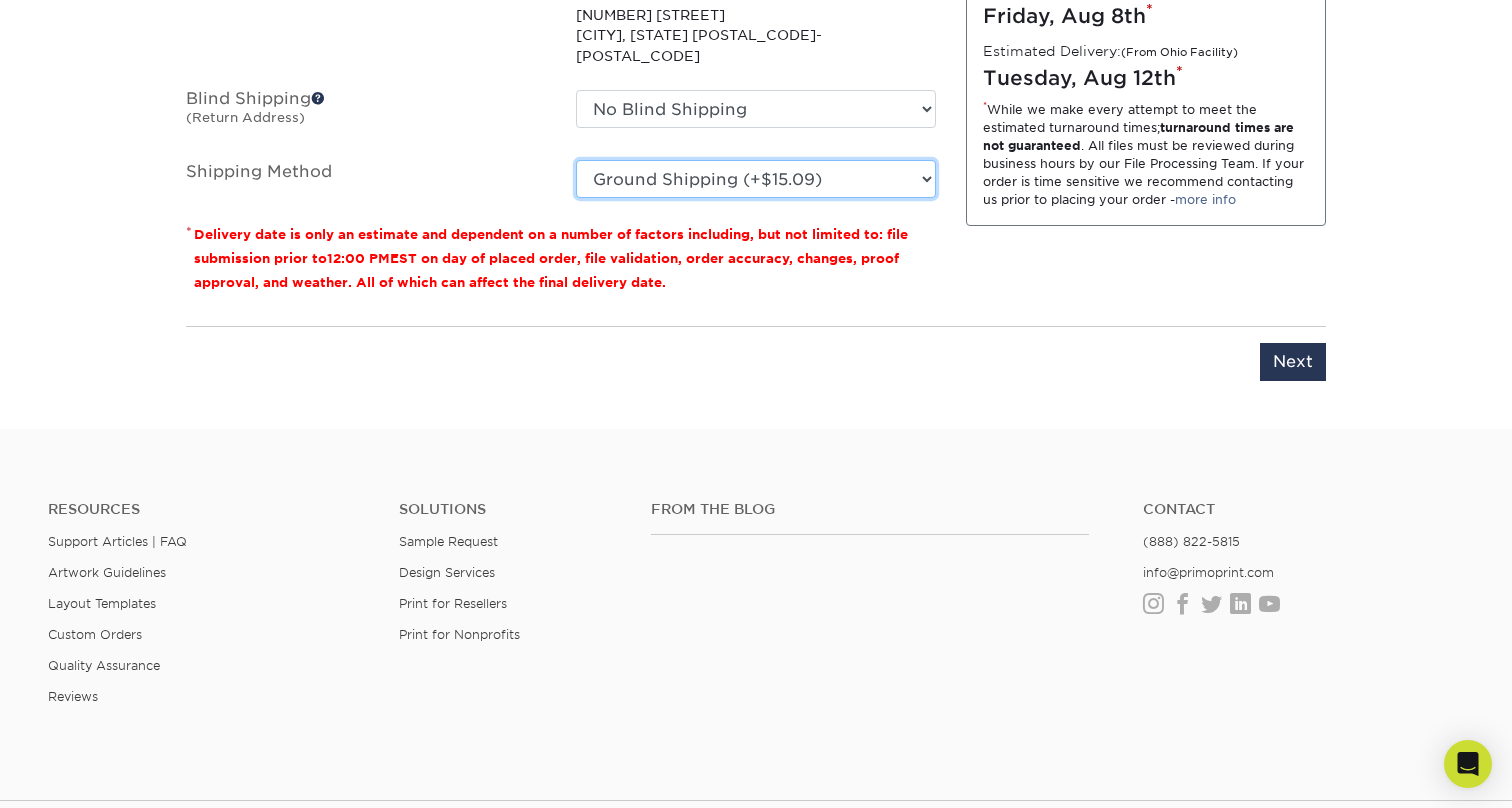 click on "Please Select Ground Shipping (+$15.09) 3 Day Shipping Service (+$18.94) 2 Day Air Shipping (+$19.73) Next Day Shipping by 5pm (+$28.22) Next Day Shipping by 12 noon (+$32.92) Next Day Air Early A.M. (+$207.31)" at bounding box center (756, 179) 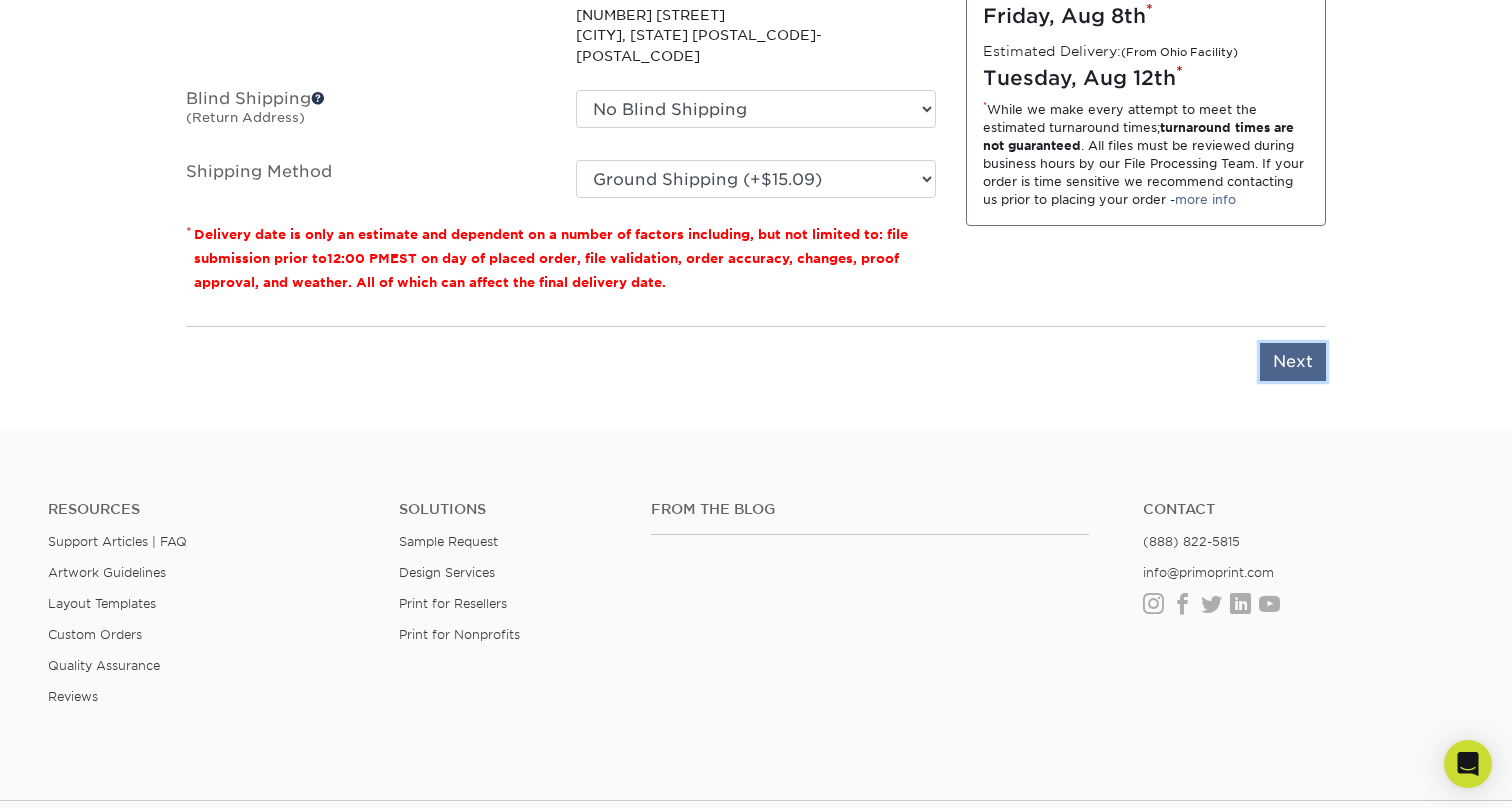 click on "Next" at bounding box center [1293, 362] 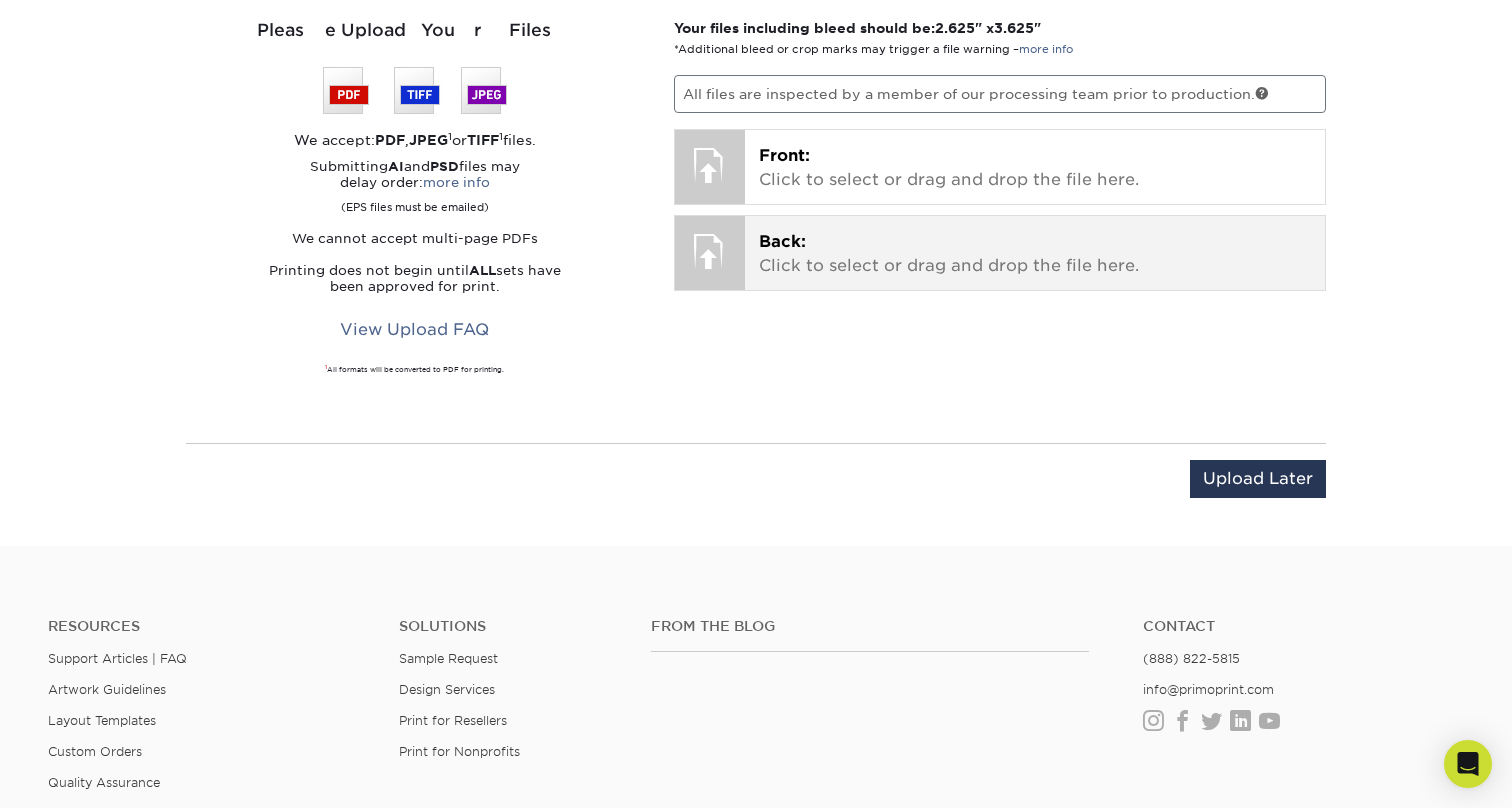 scroll, scrollTop: 1180, scrollLeft: 0, axis: vertical 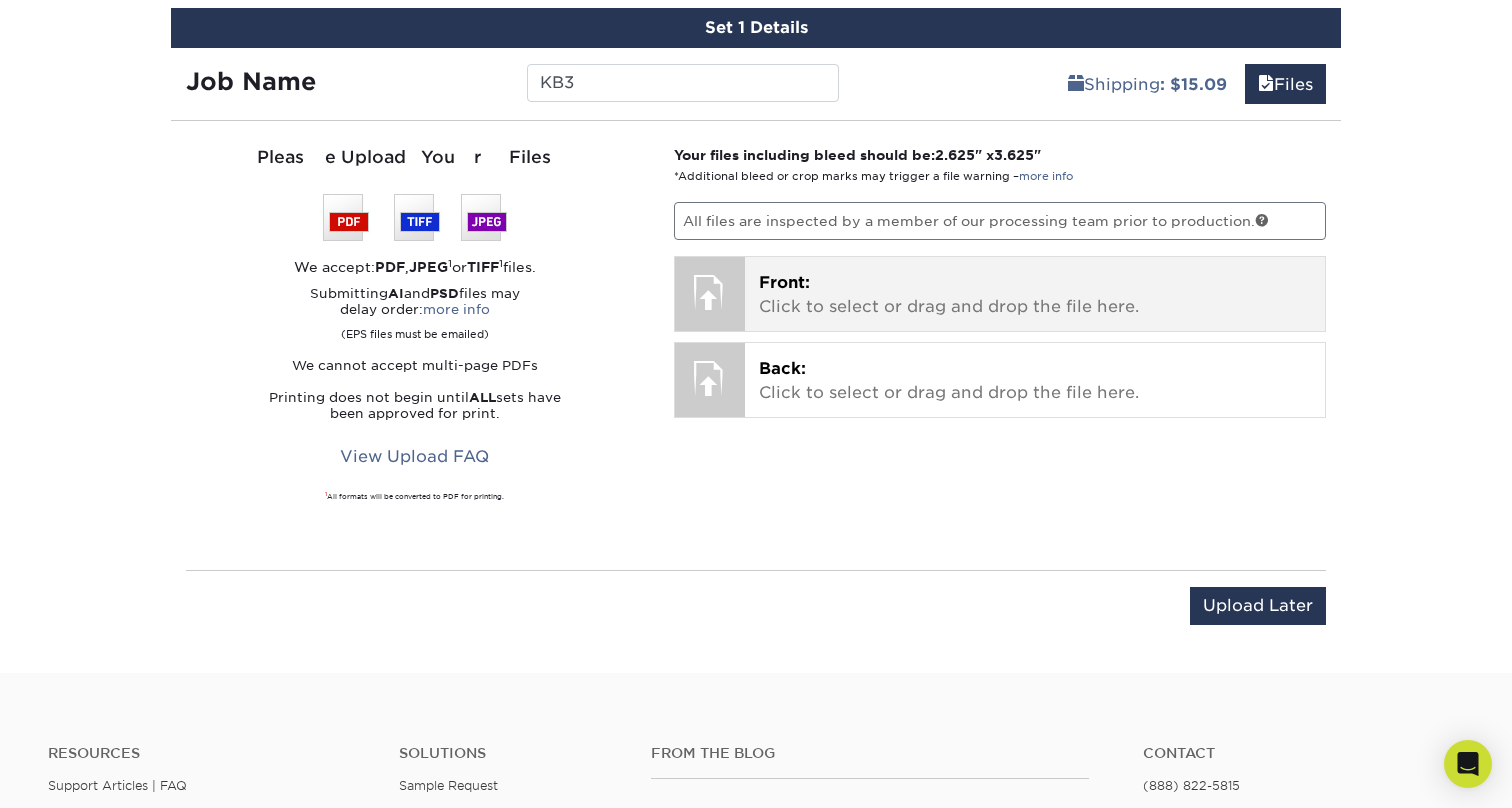 click on "Front: Click to select or drag and drop the file here." at bounding box center (1035, 295) 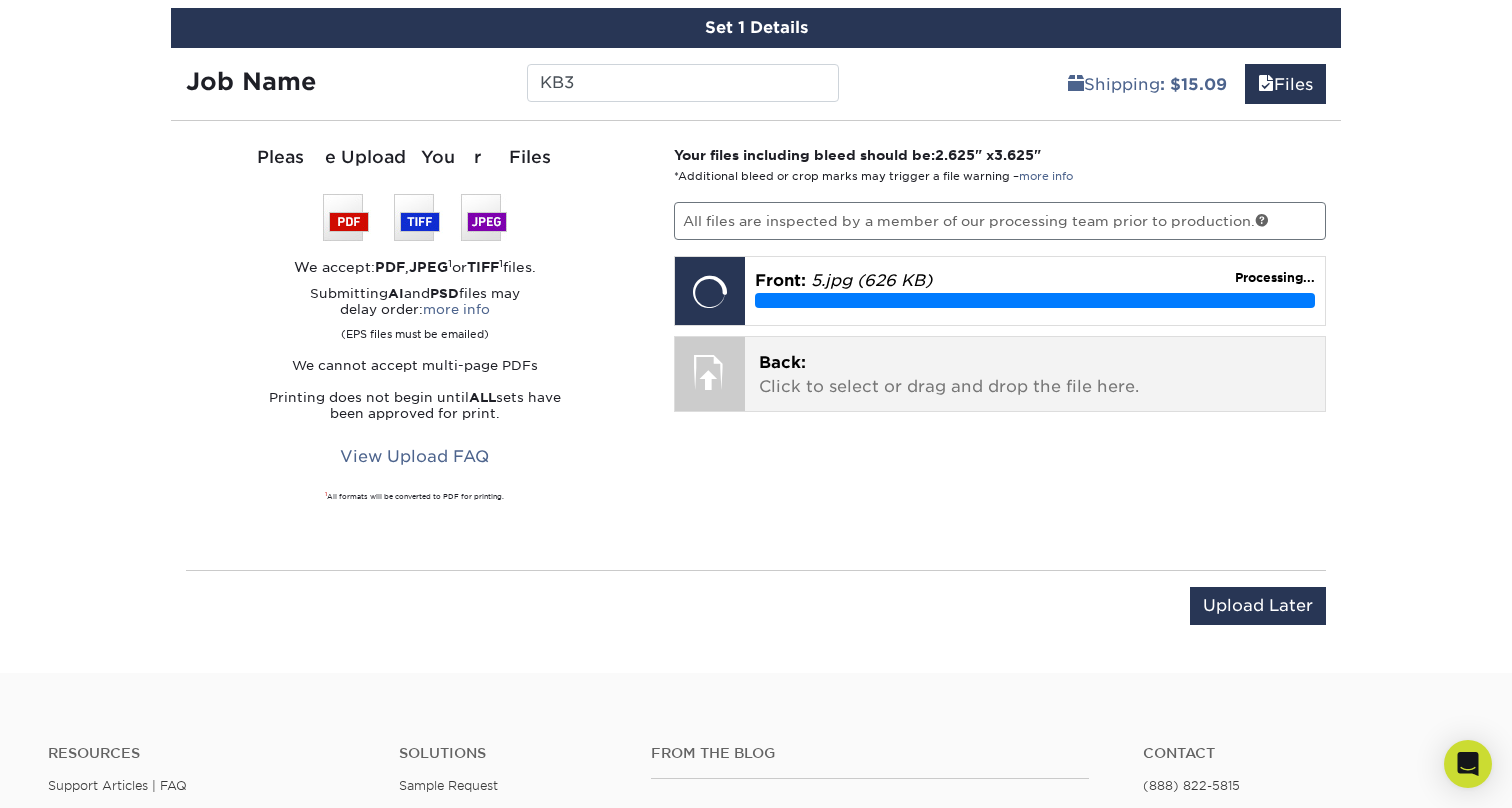 click on "Back: Click to select or drag and drop the file here." at bounding box center [1035, 375] 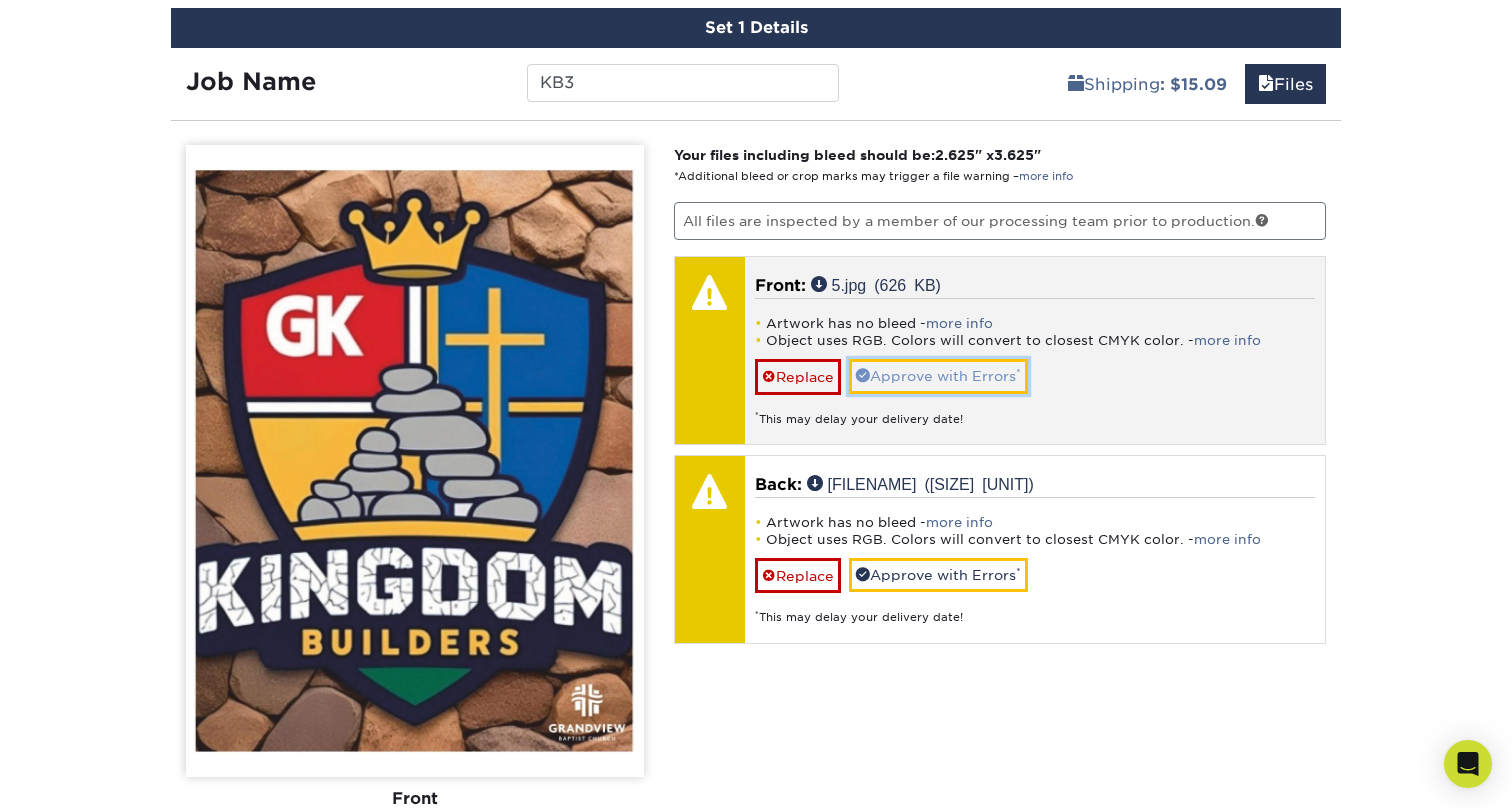 click on "Approve with Errors *" at bounding box center (938, 376) 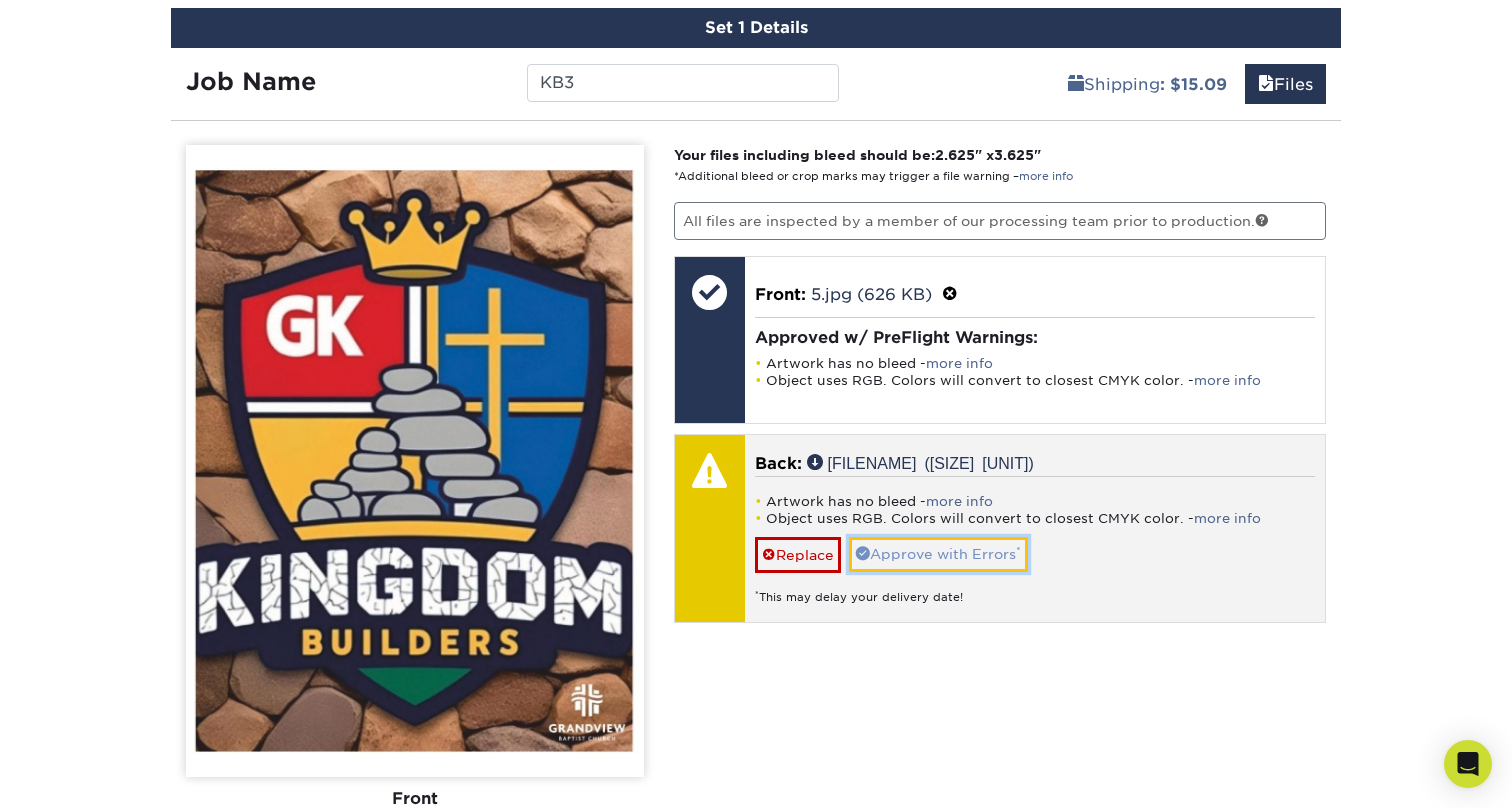 click on "Approve with Errors *" at bounding box center (938, 554) 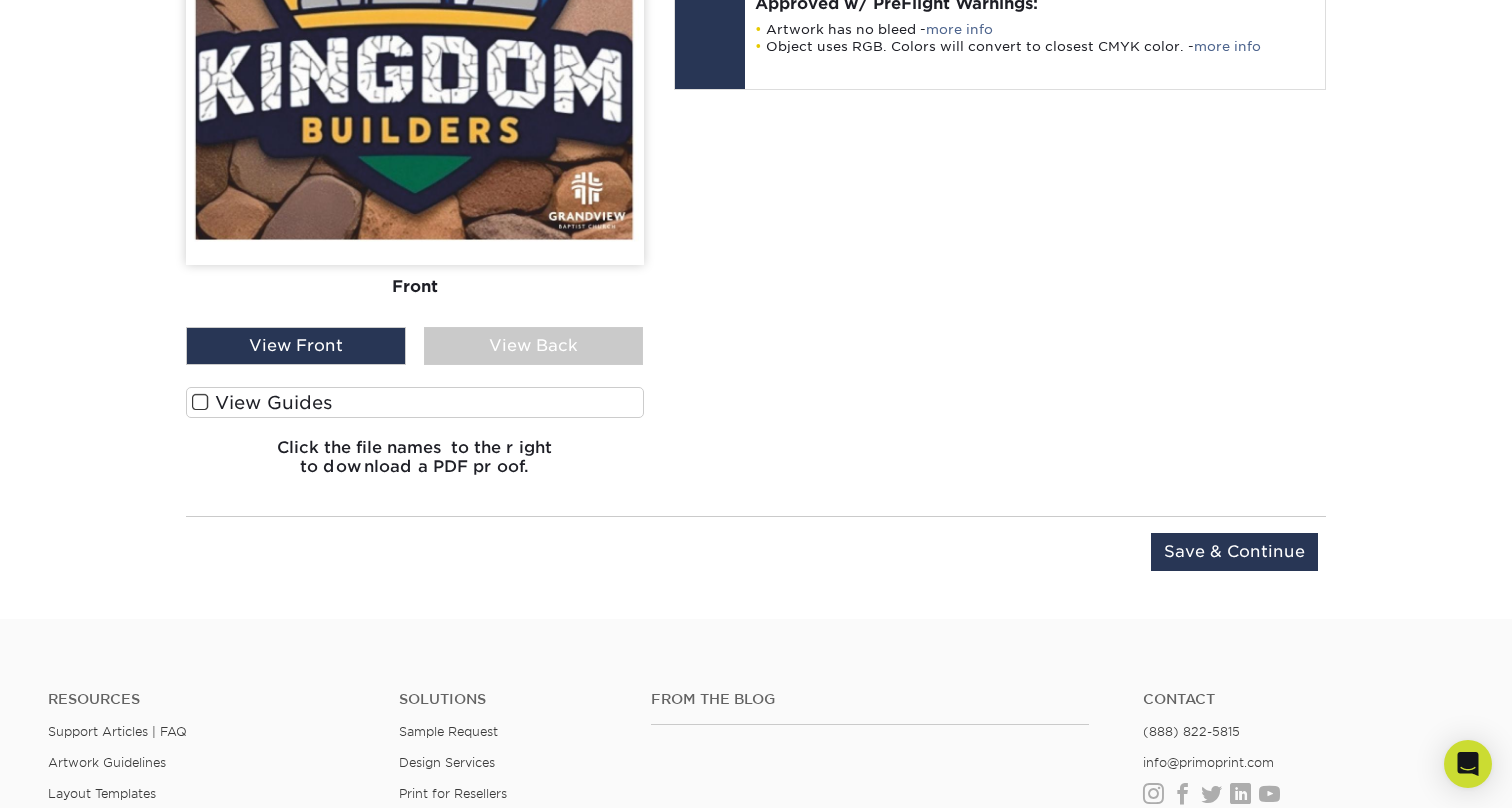 scroll, scrollTop: 1701, scrollLeft: 0, axis: vertical 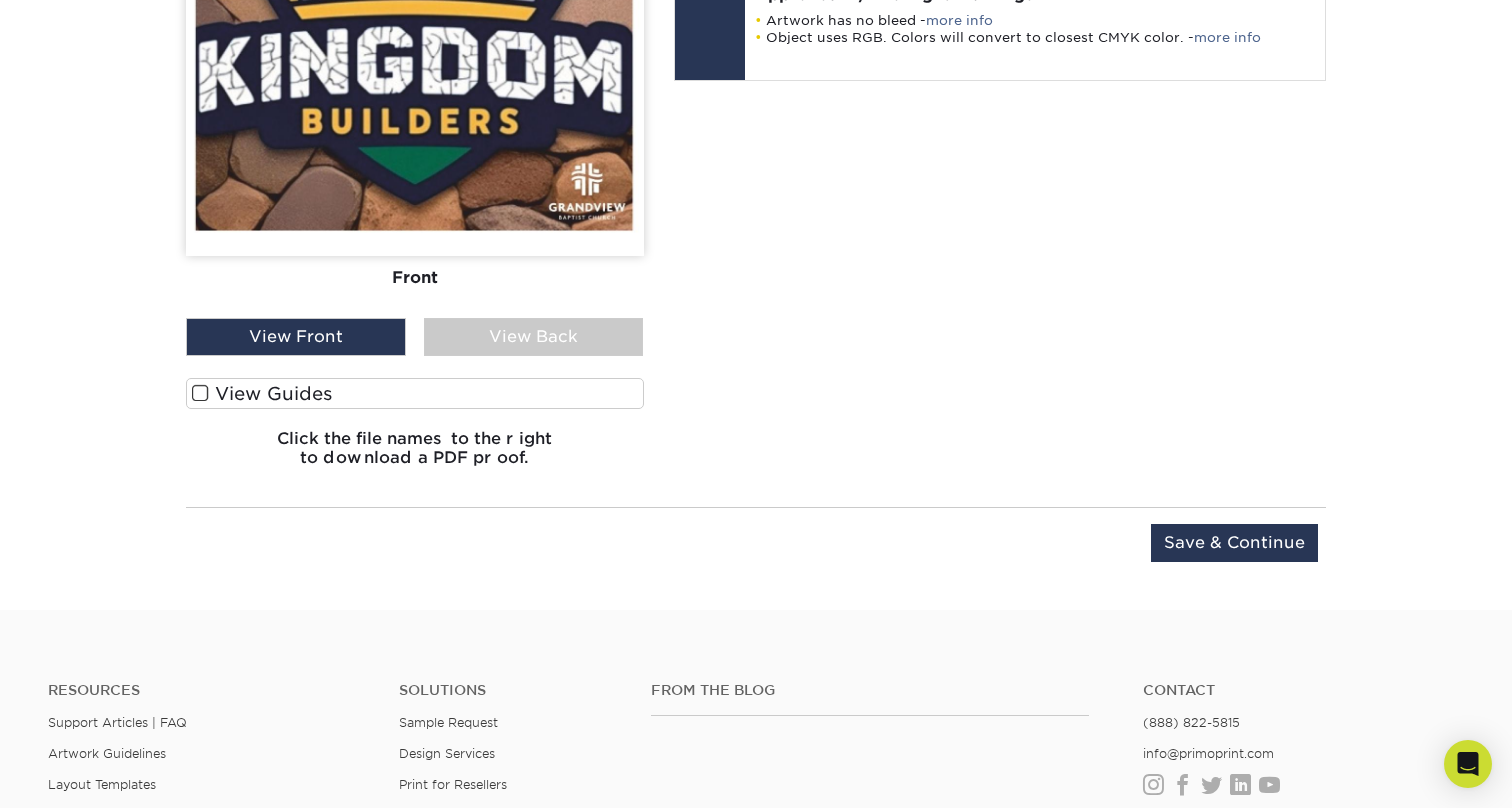 click on "View Back" at bounding box center [534, 337] 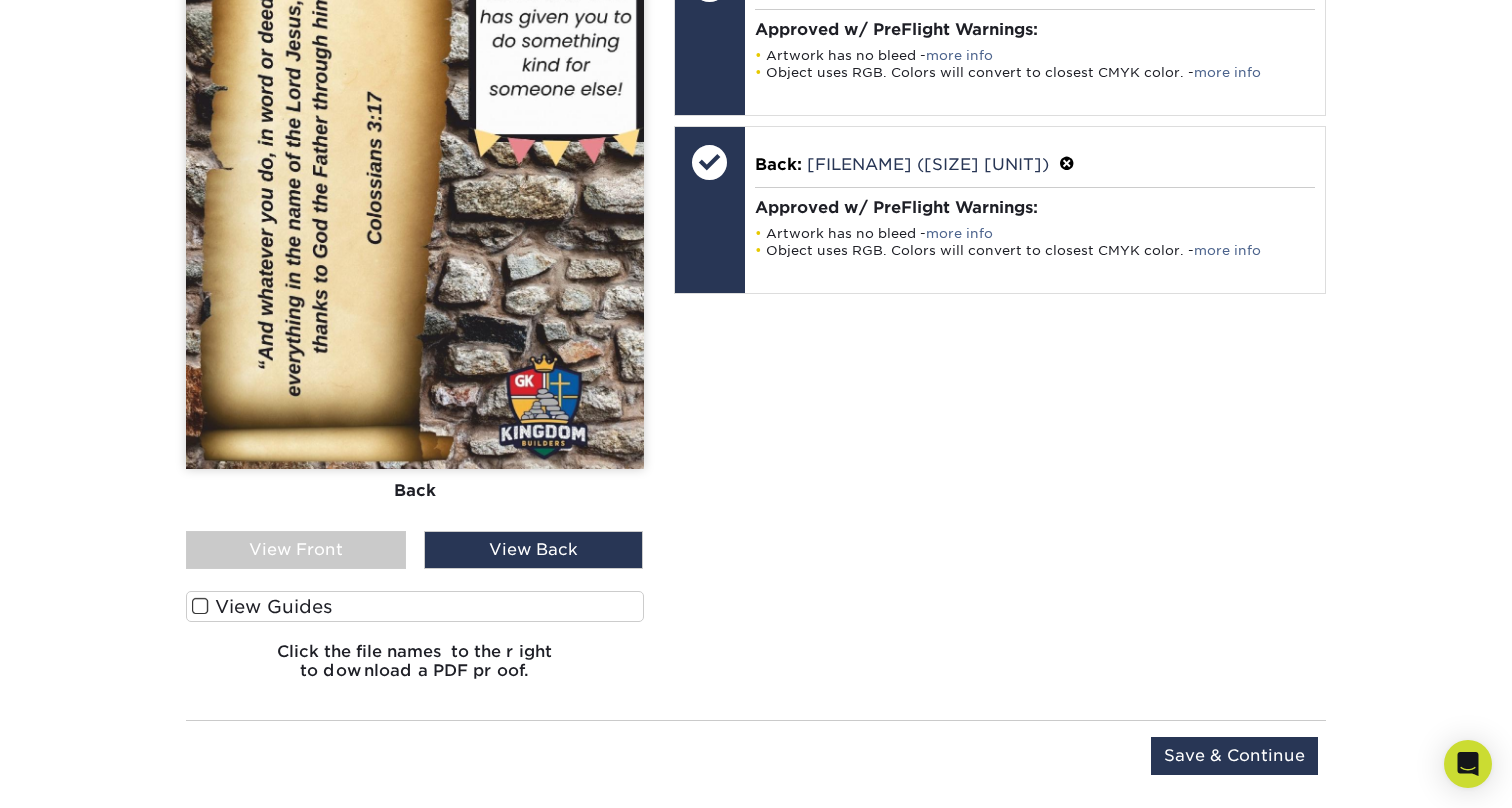 scroll, scrollTop: 1485, scrollLeft: 0, axis: vertical 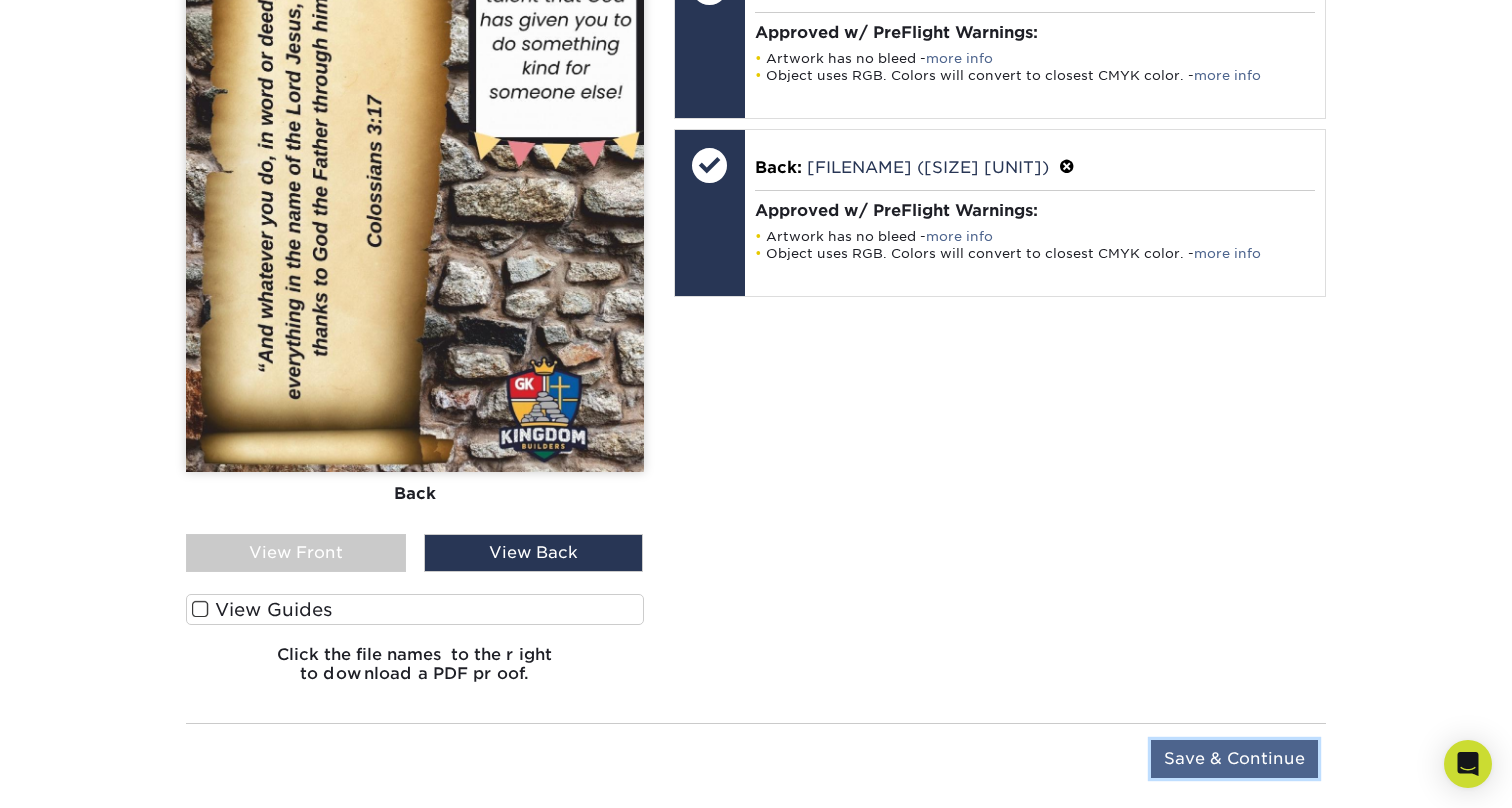 click on "Save & Continue" at bounding box center [1234, 759] 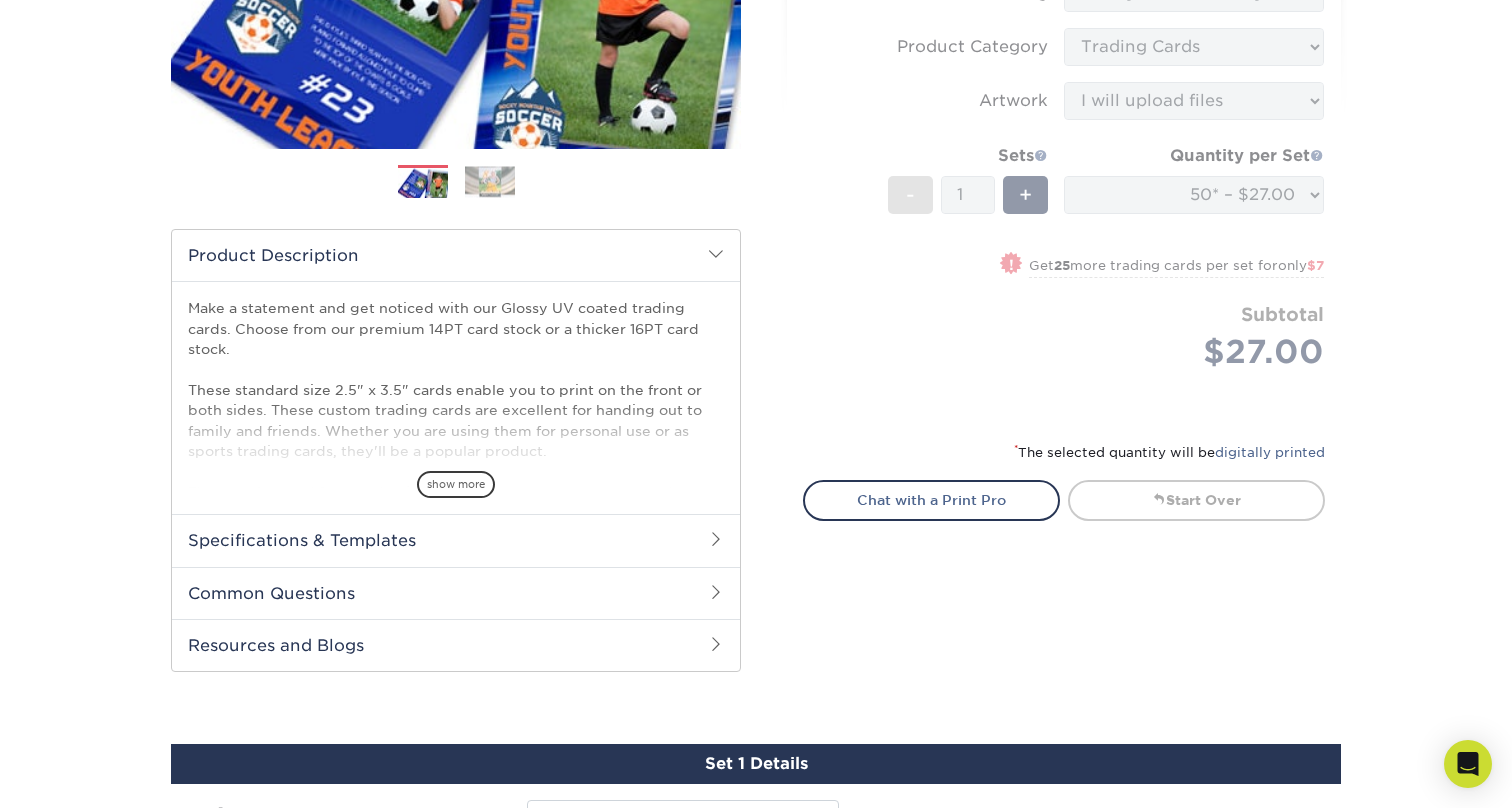 scroll, scrollTop: 0, scrollLeft: 0, axis: both 